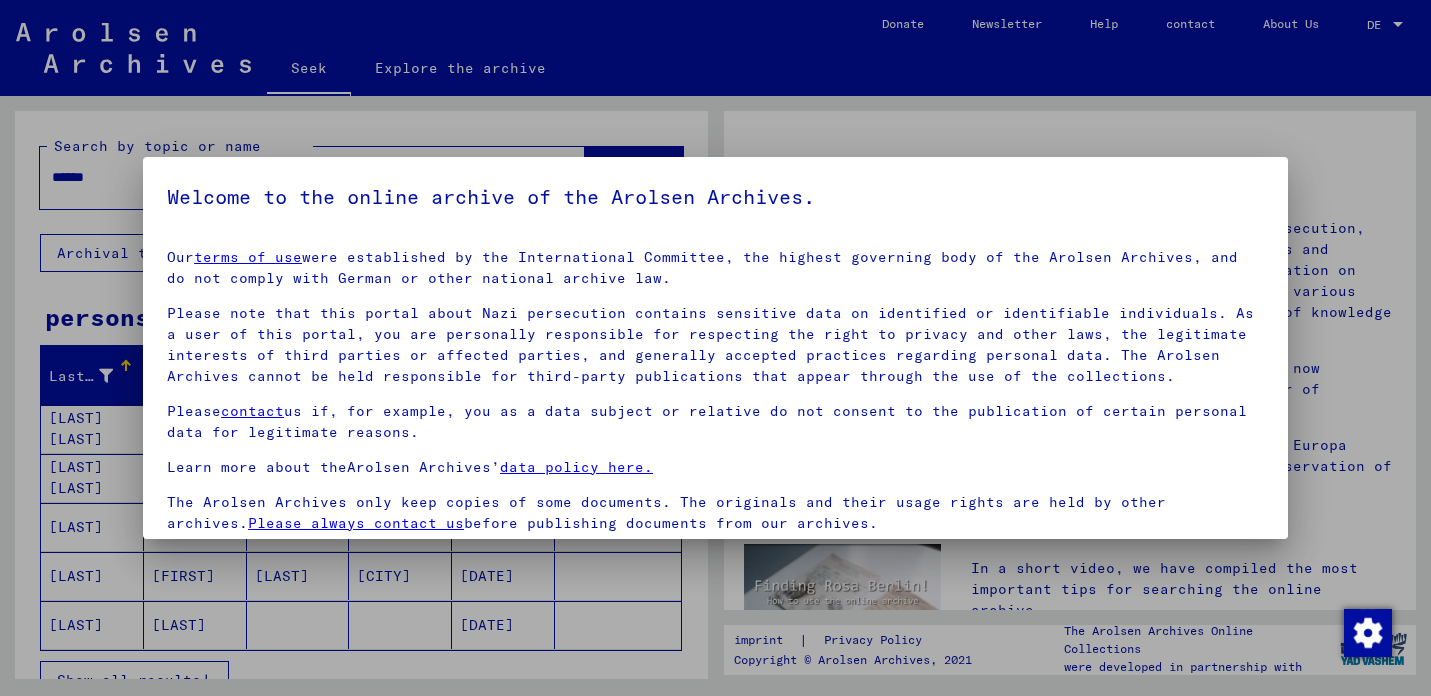scroll, scrollTop: 0, scrollLeft: 0, axis: both 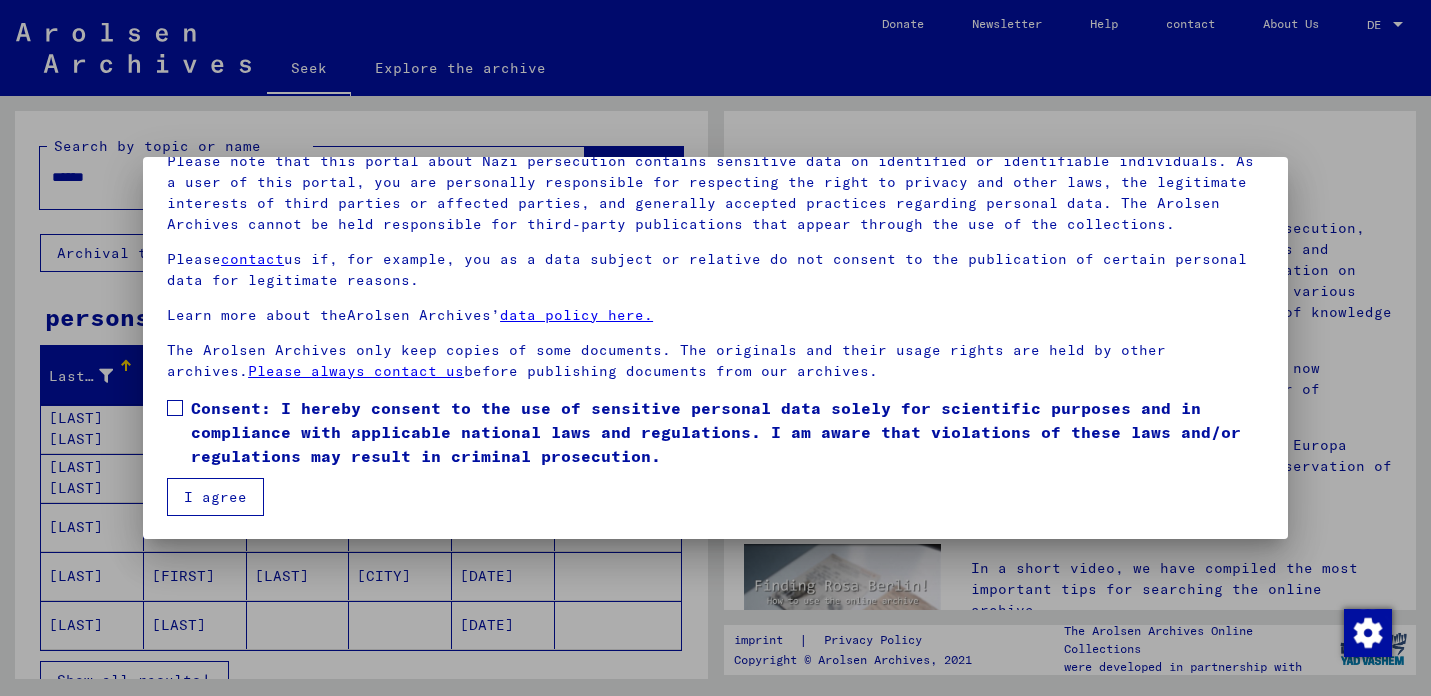 click at bounding box center (175, 408) 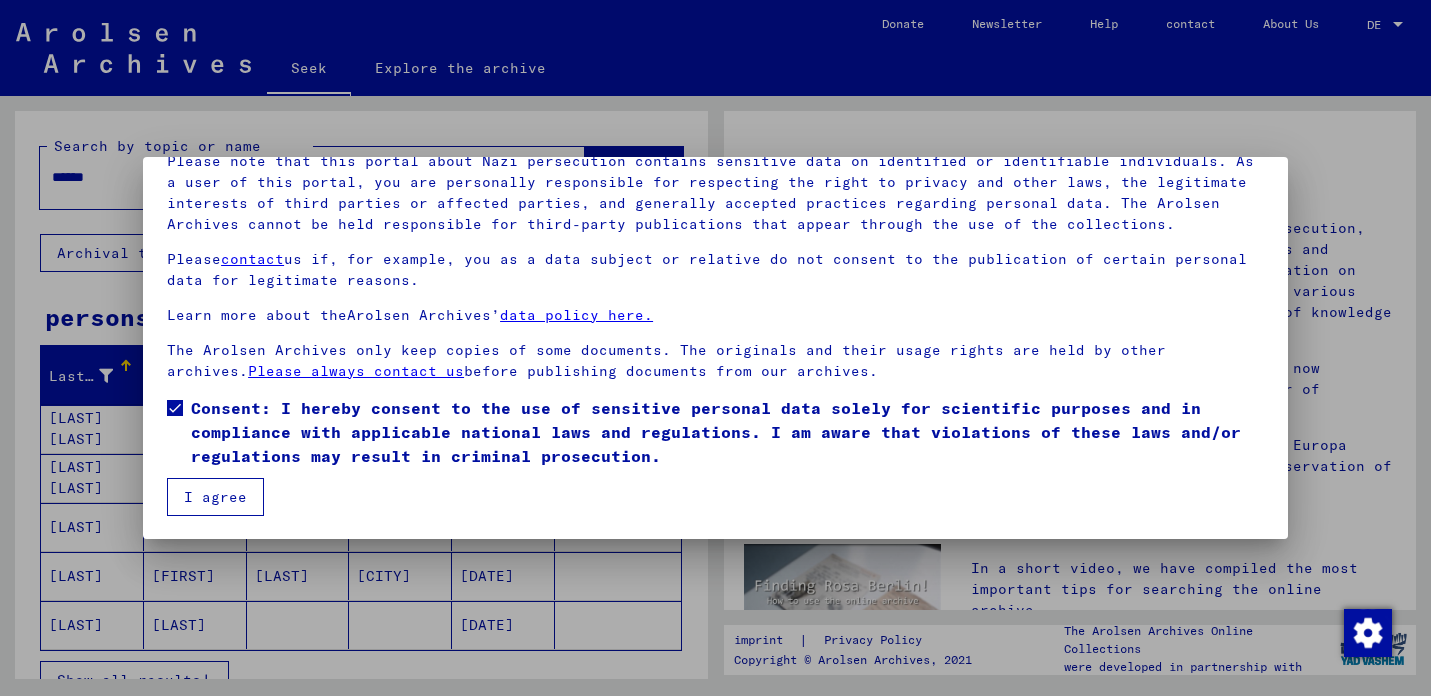 click on "I agree" at bounding box center (215, 497) 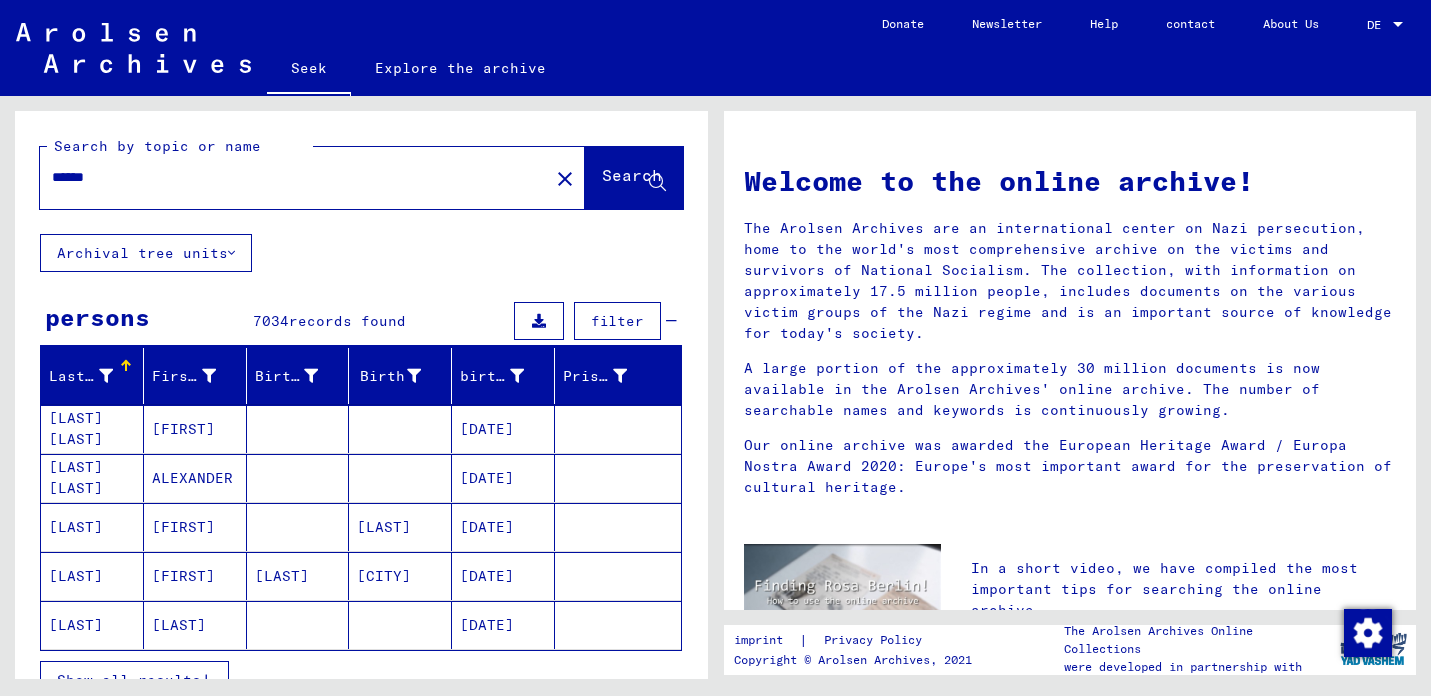 drag, startPoint x: 233, startPoint y: 183, endPoint x: 35, endPoint y: 175, distance: 198.16154 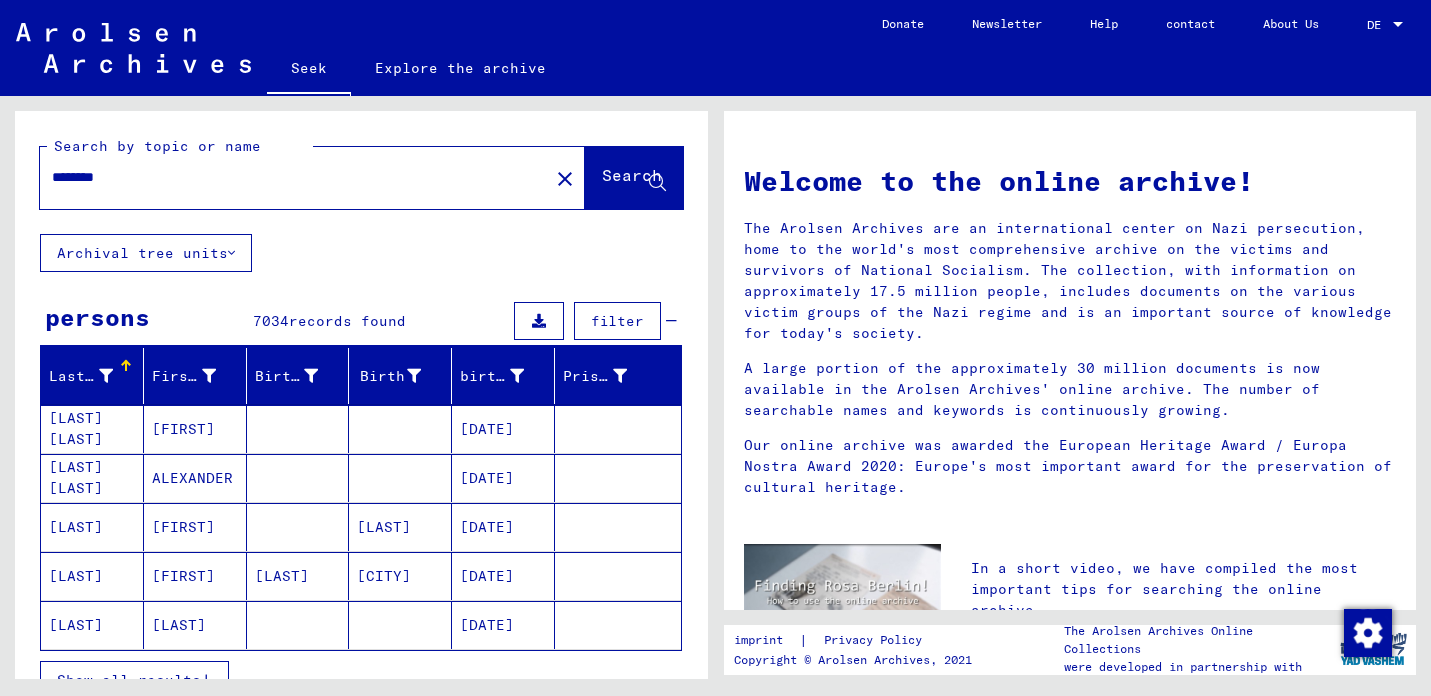 type on "********" 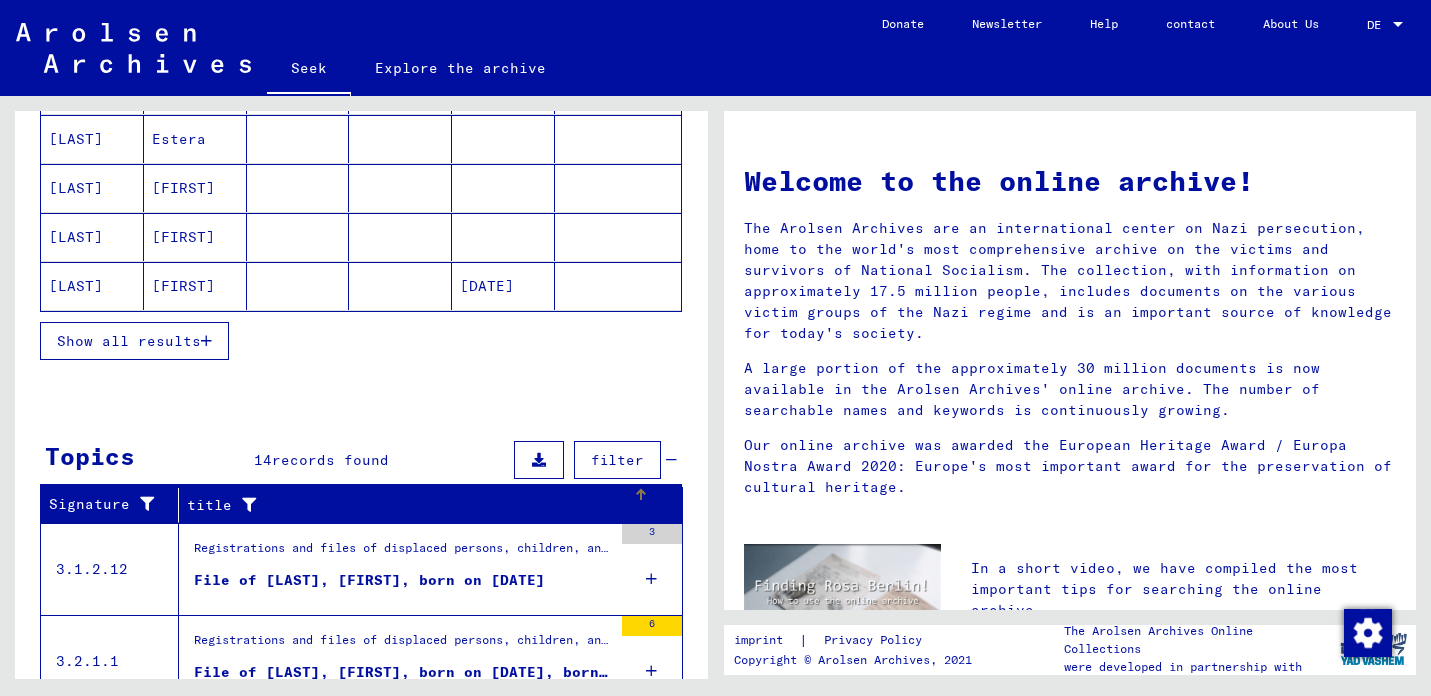 scroll, scrollTop: 343, scrollLeft: 0, axis: vertical 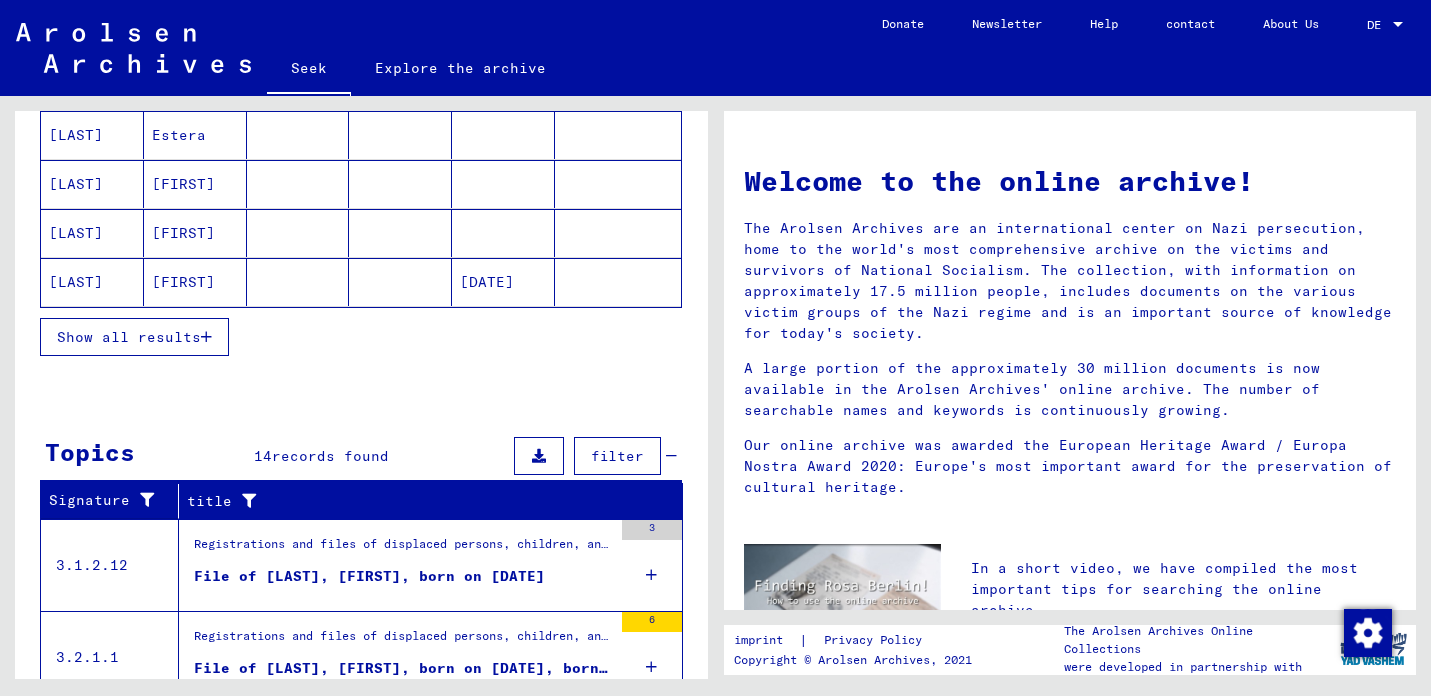 click on "Show all results" at bounding box center (134, 337) 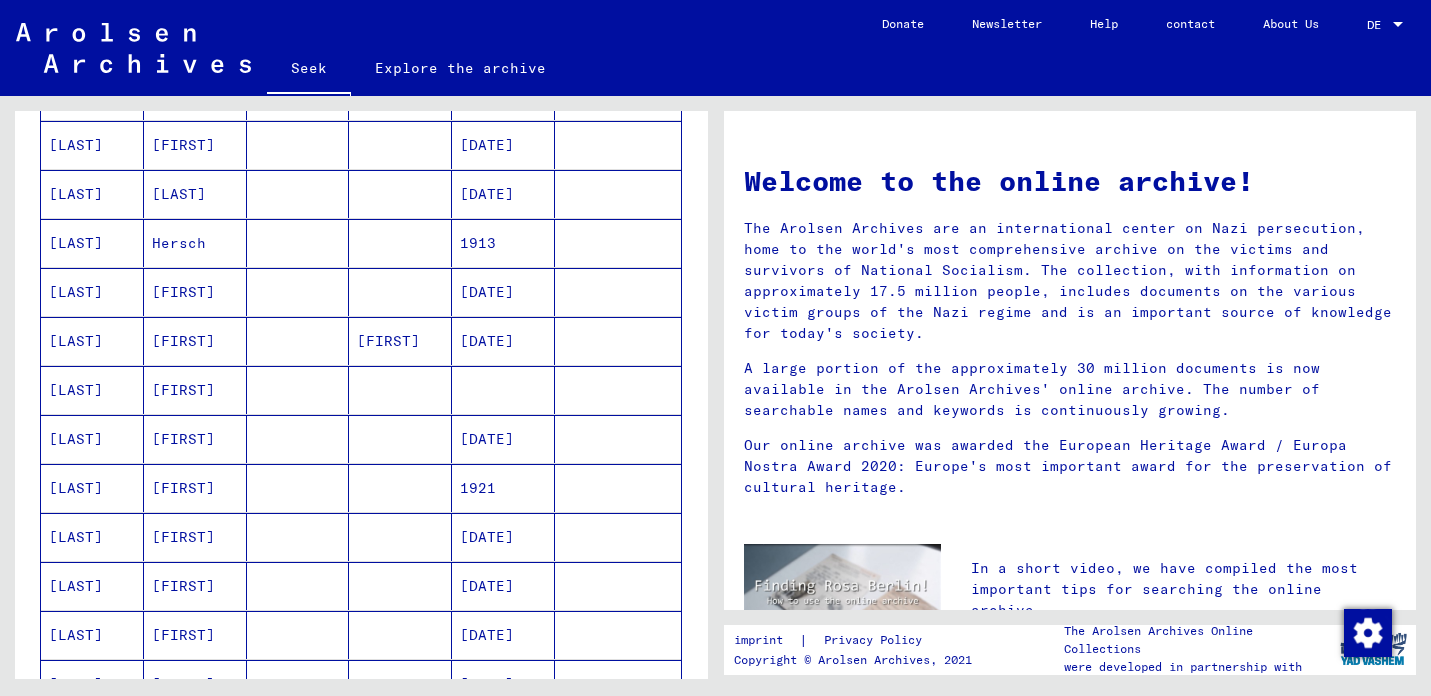 scroll, scrollTop: 737, scrollLeft: 0, axis: vertical 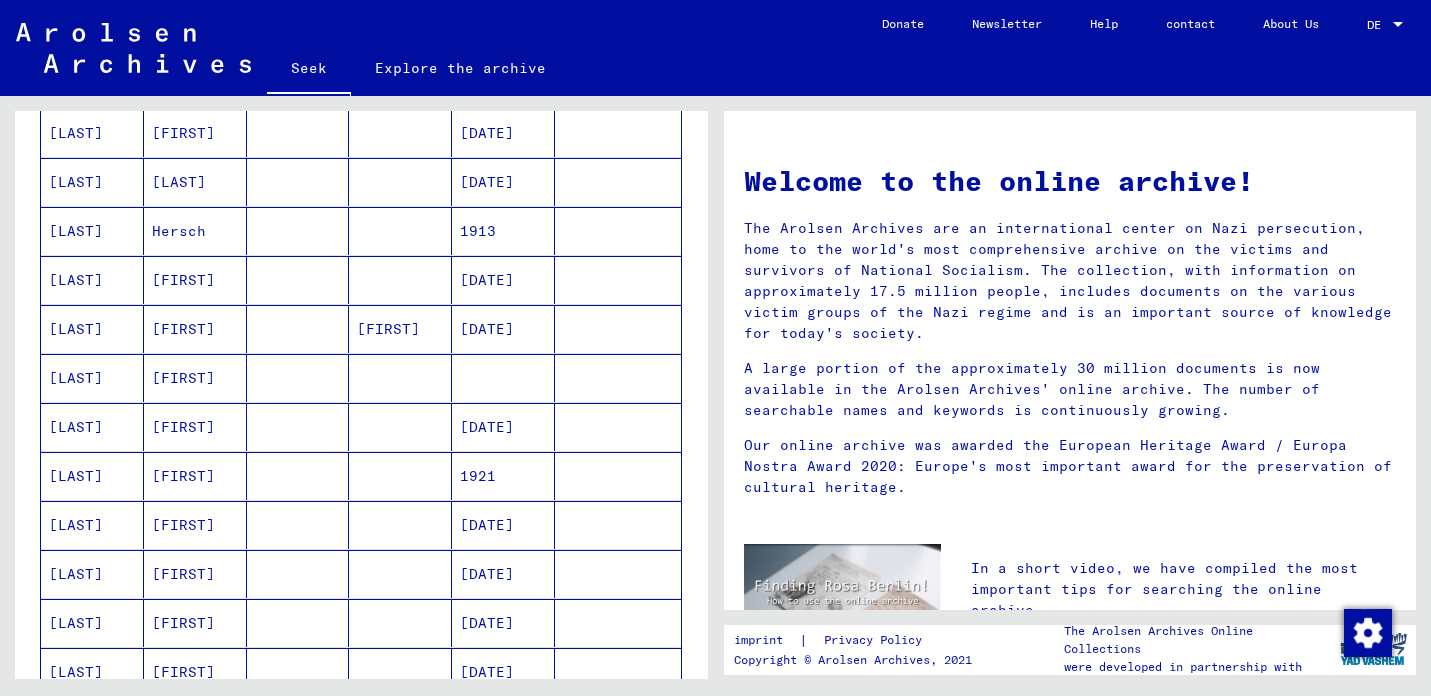 click on "[FIRST]" at bounding box center (183, 378) 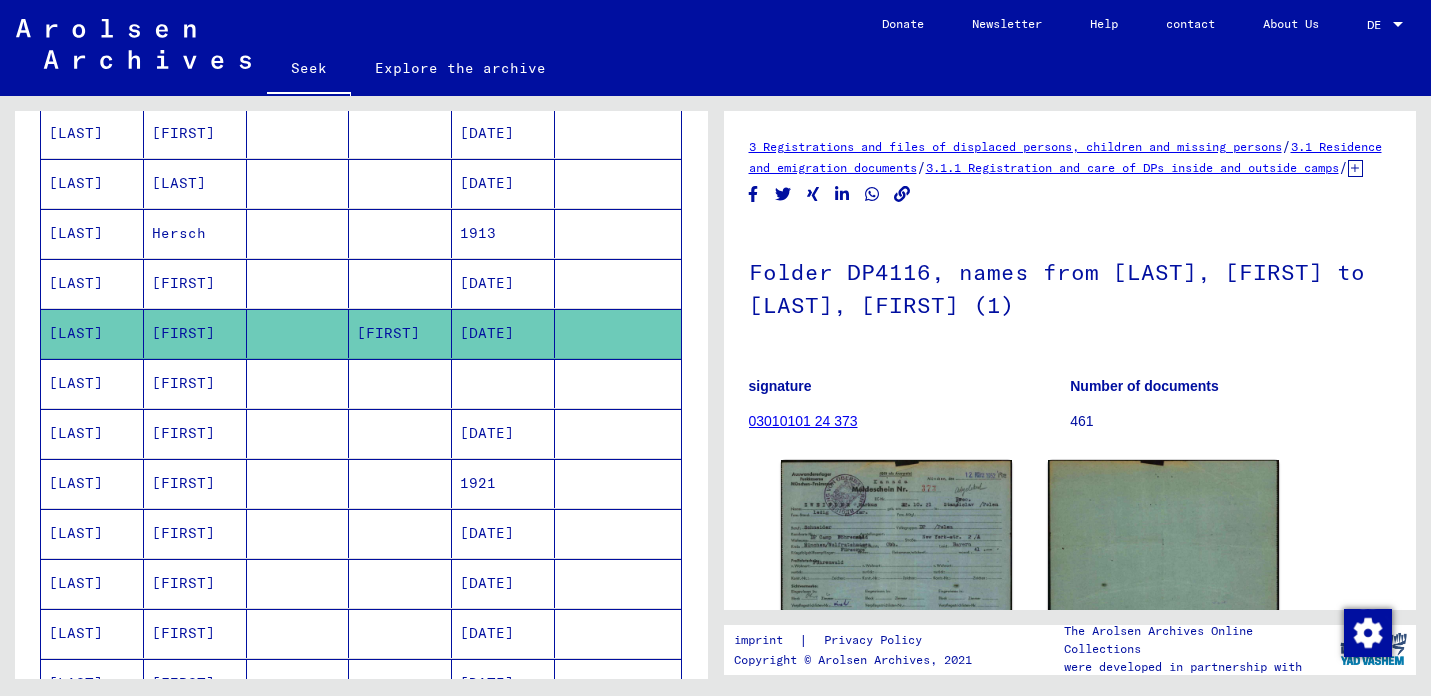 scroll, scrollTop: 0, scrollLeft: 0, axis: both 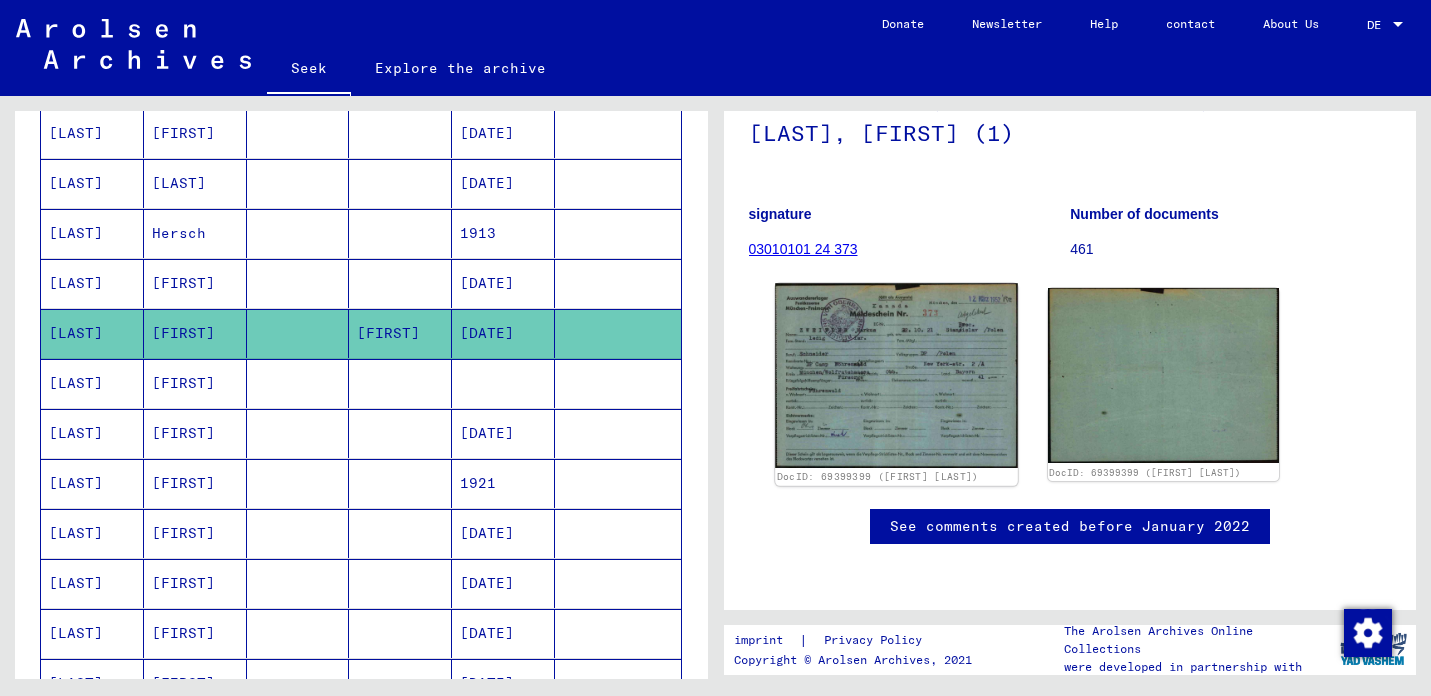 click 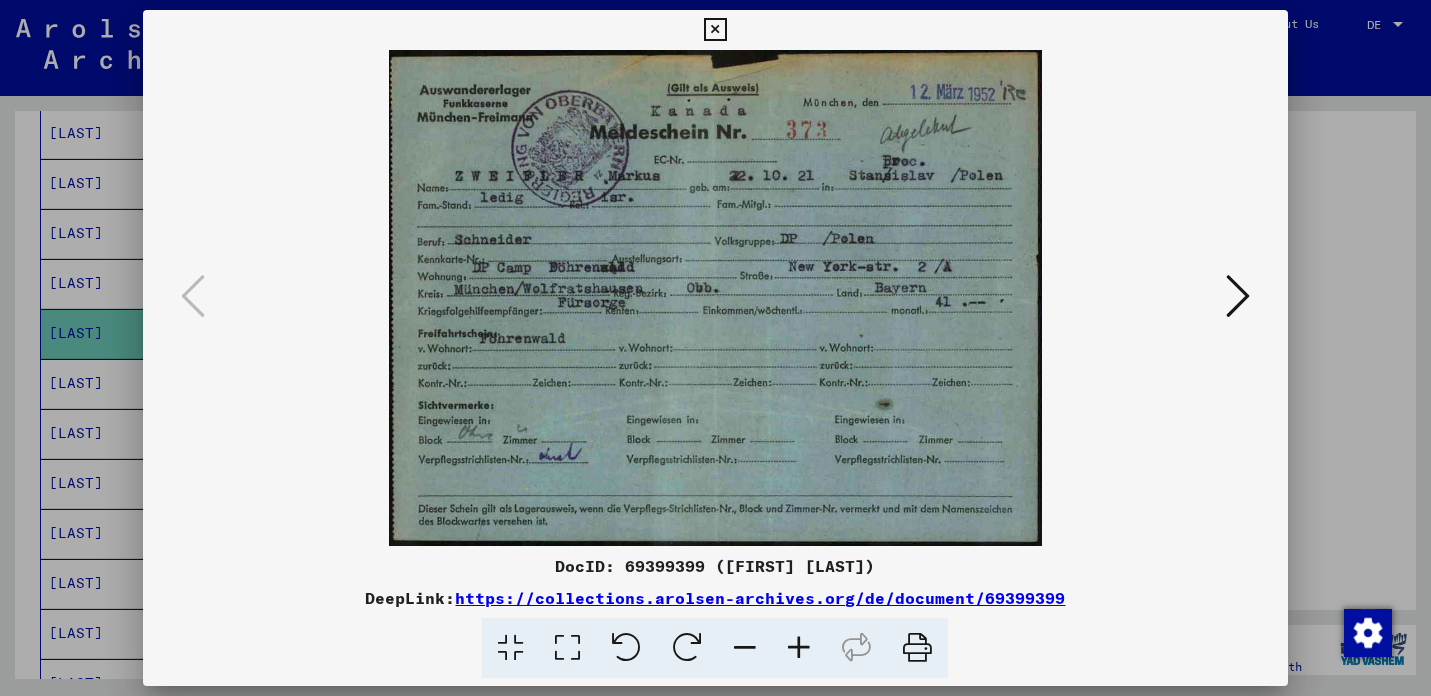 click at bounding box center (715, 348) 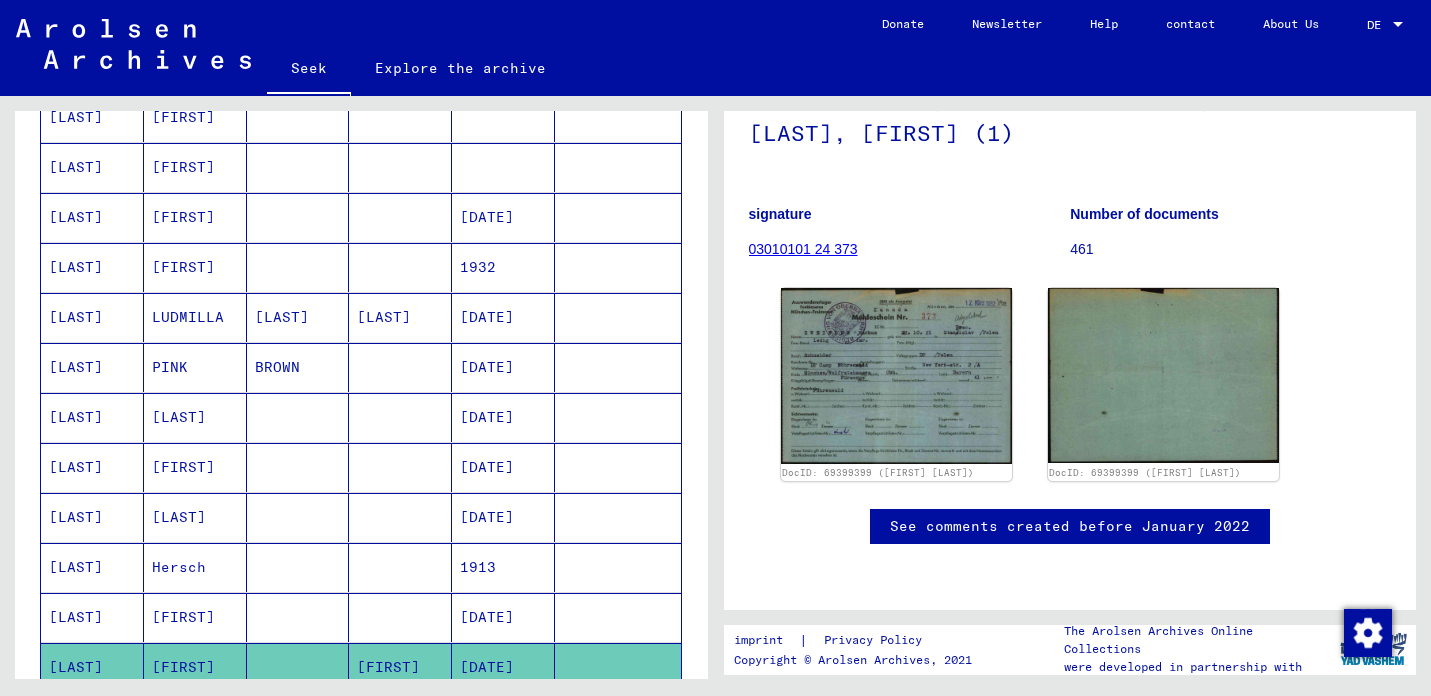 scroll, scrollTop: 410, scrollLeft: 0, axis: vertical 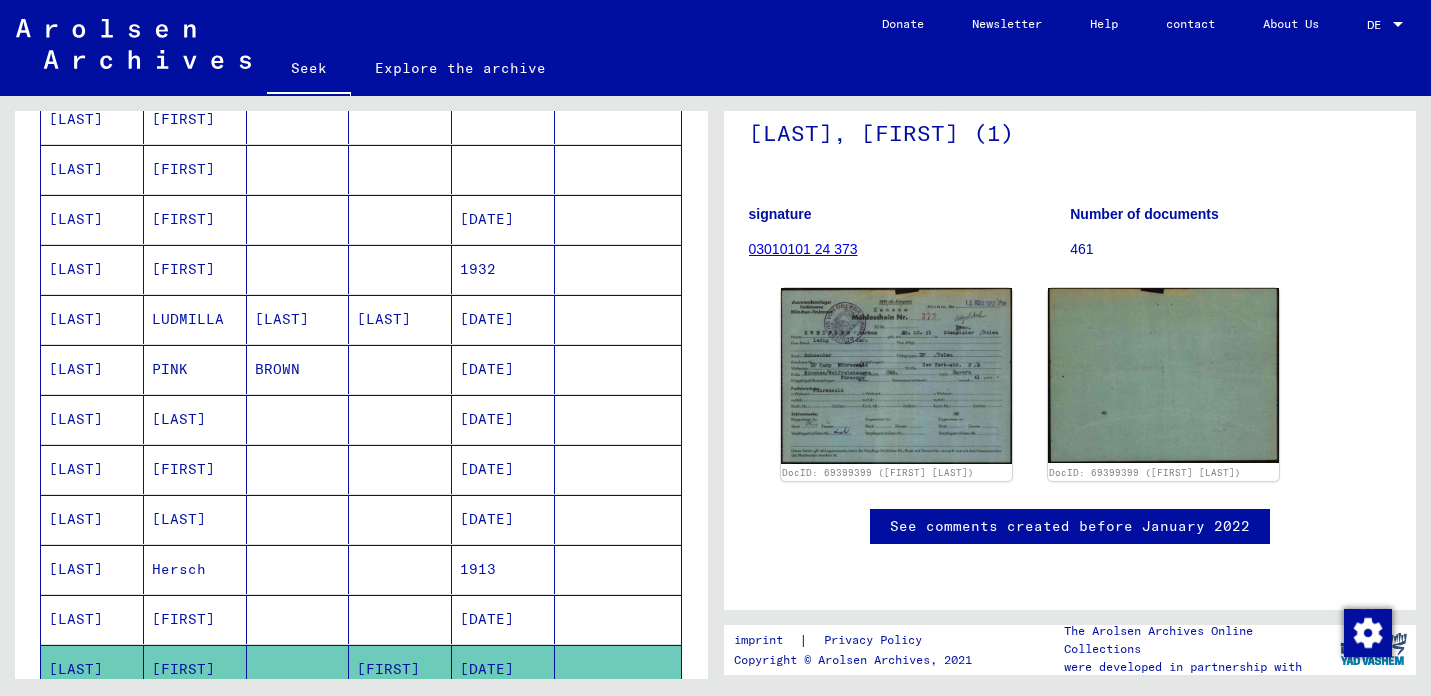 click on "PINK" at bounding box center [179, 419] 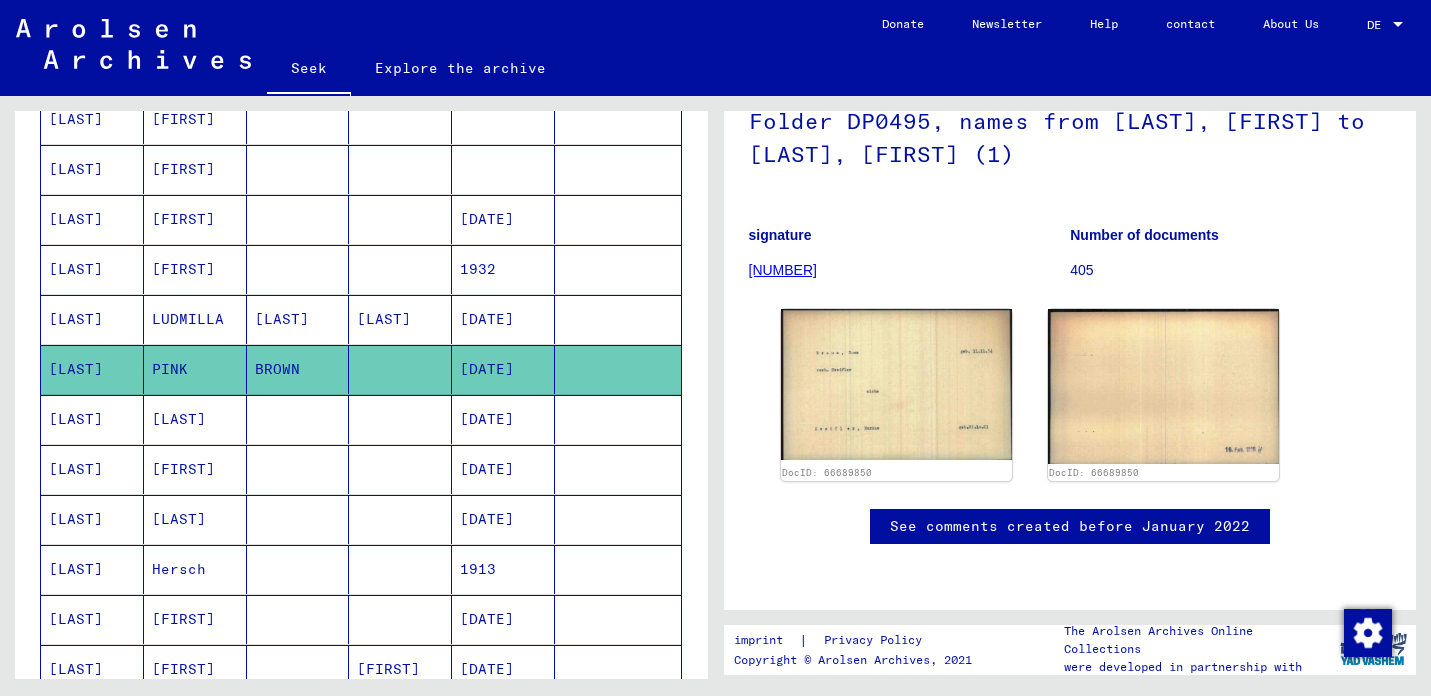 scroll, scrollTop: 310, scrollLeft: 0, axis: vertical 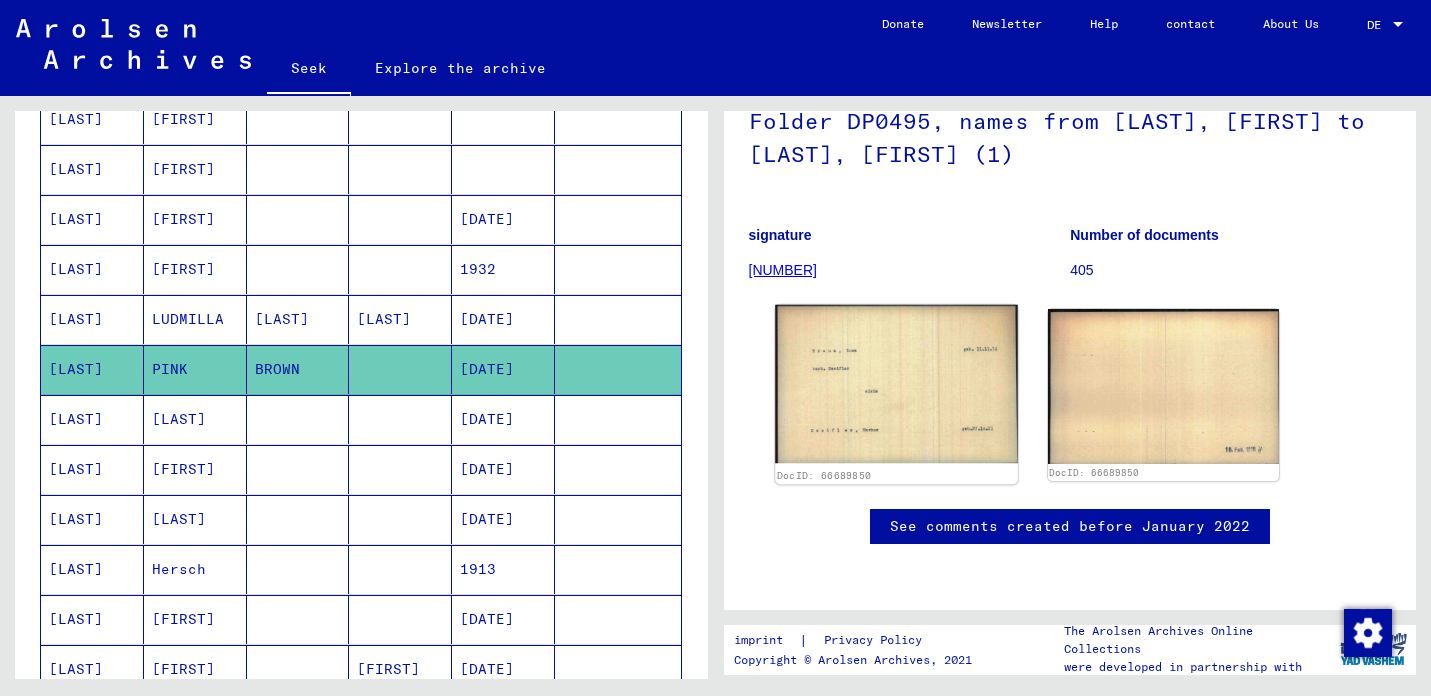 click 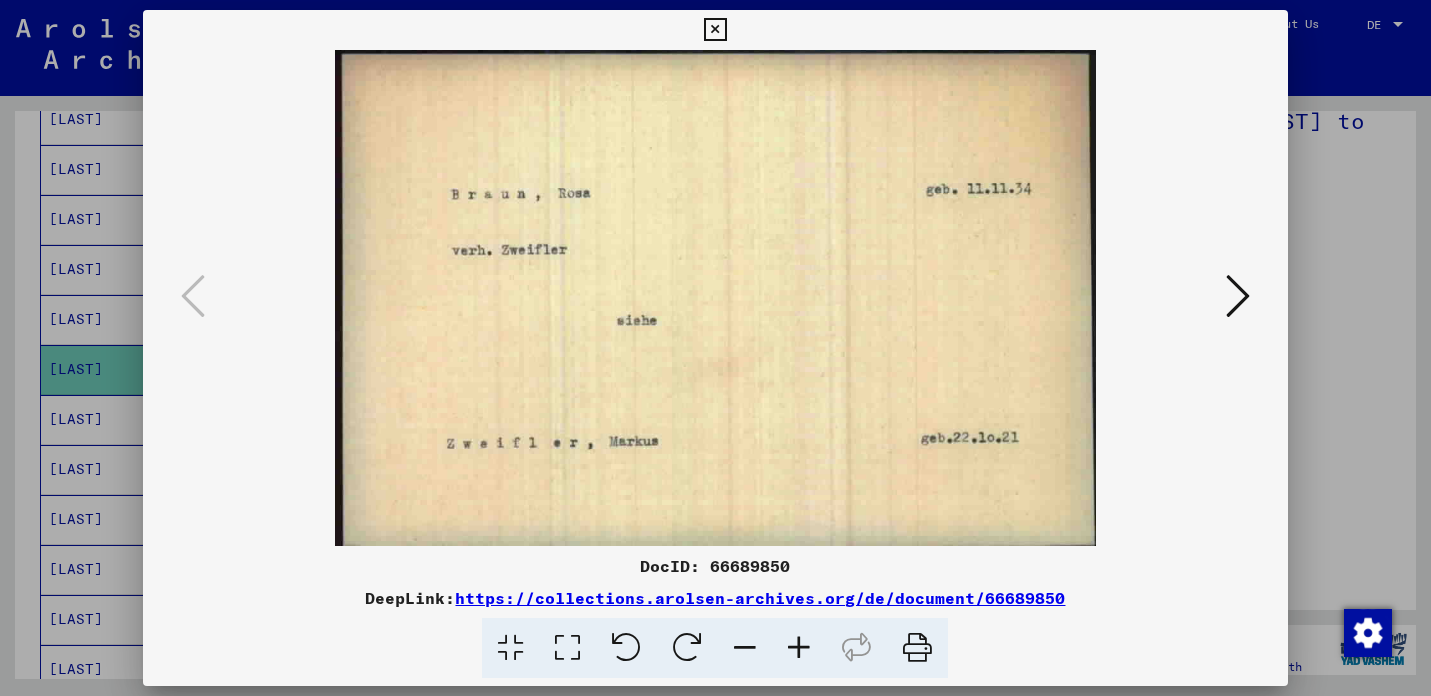 click at bounding box center (715, 348) 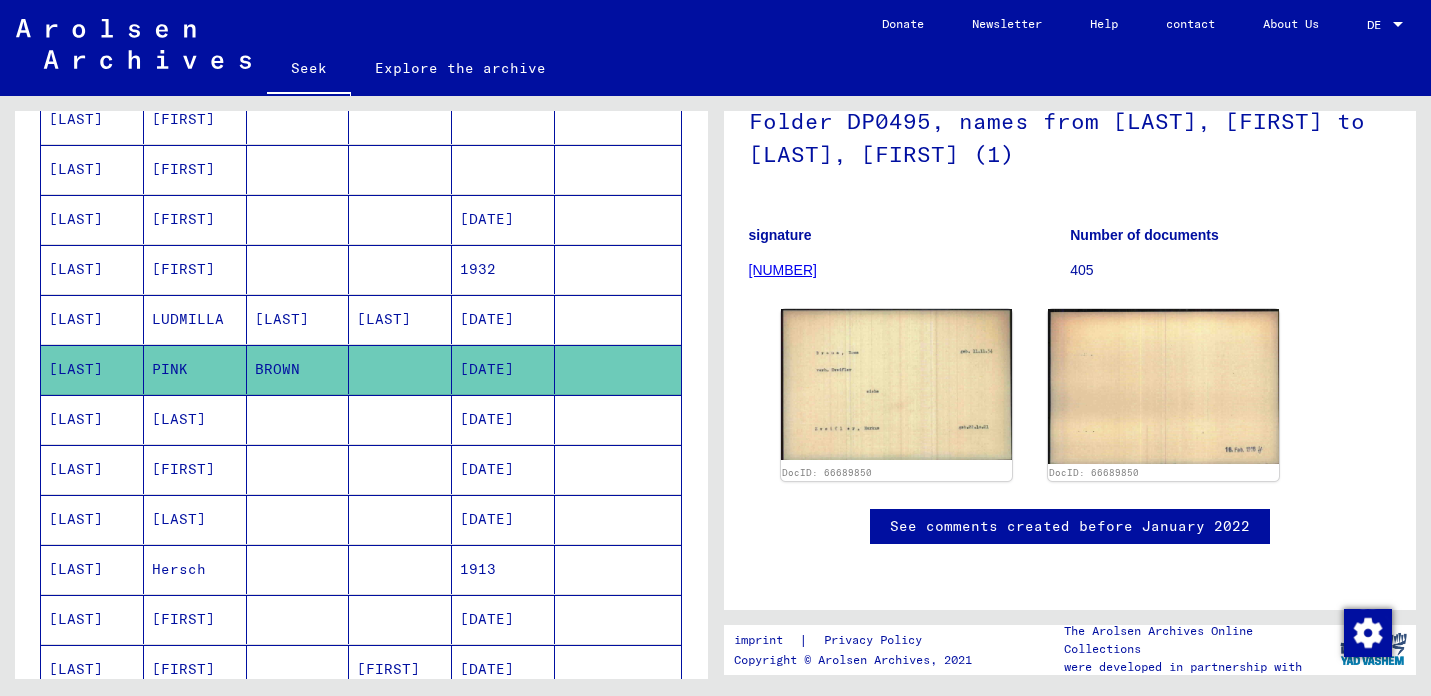 click on "[LAST]" at bounding box center (195, 469) 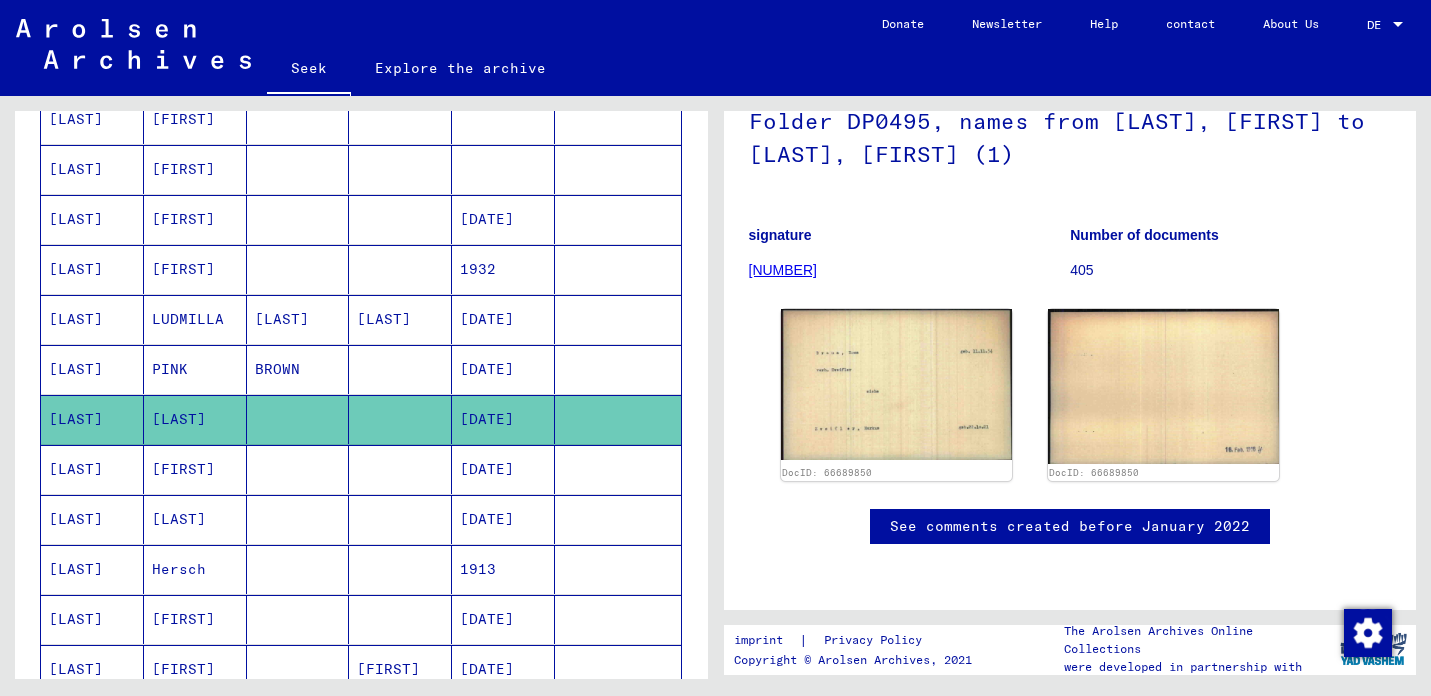 click on "[LAST]" 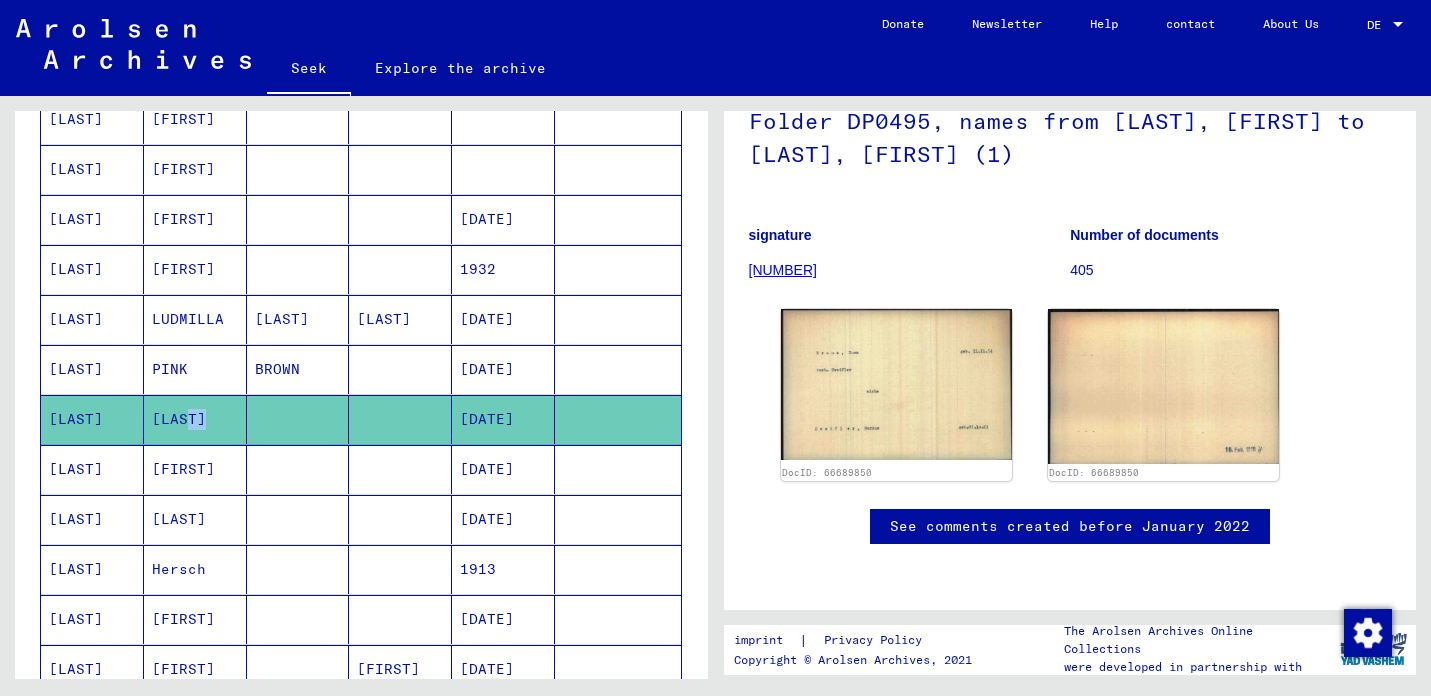 click on "[LAST]" 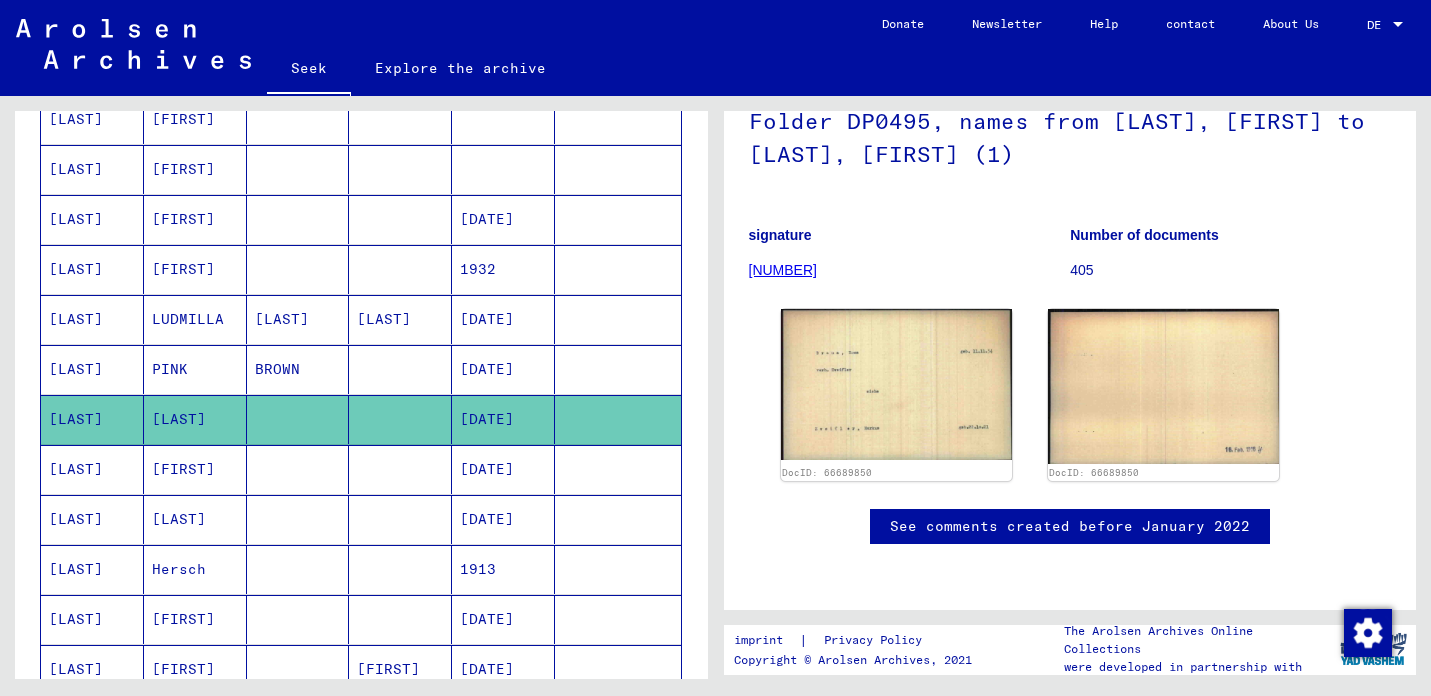 click on "[FIRST]" at bounding box center (195, 519) 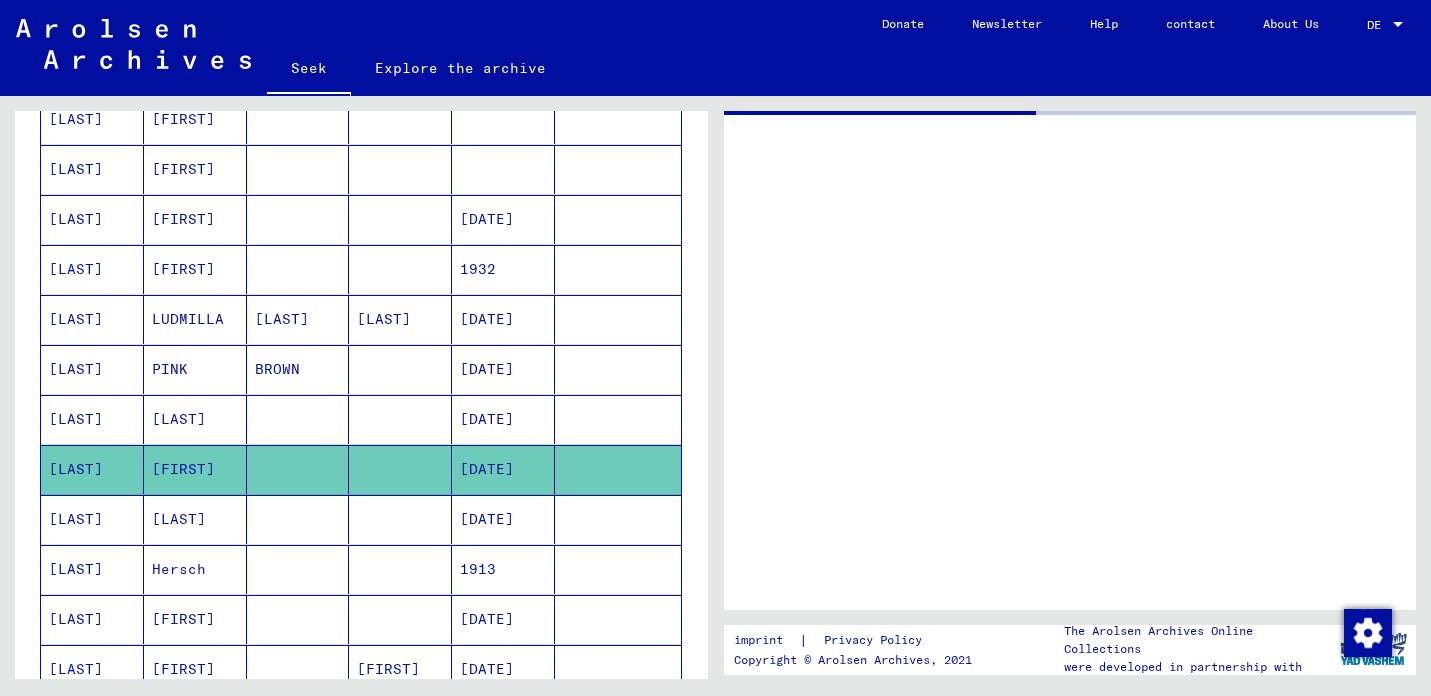 scroll, scrollTop: 0, scrollLeft: 0, axis: both 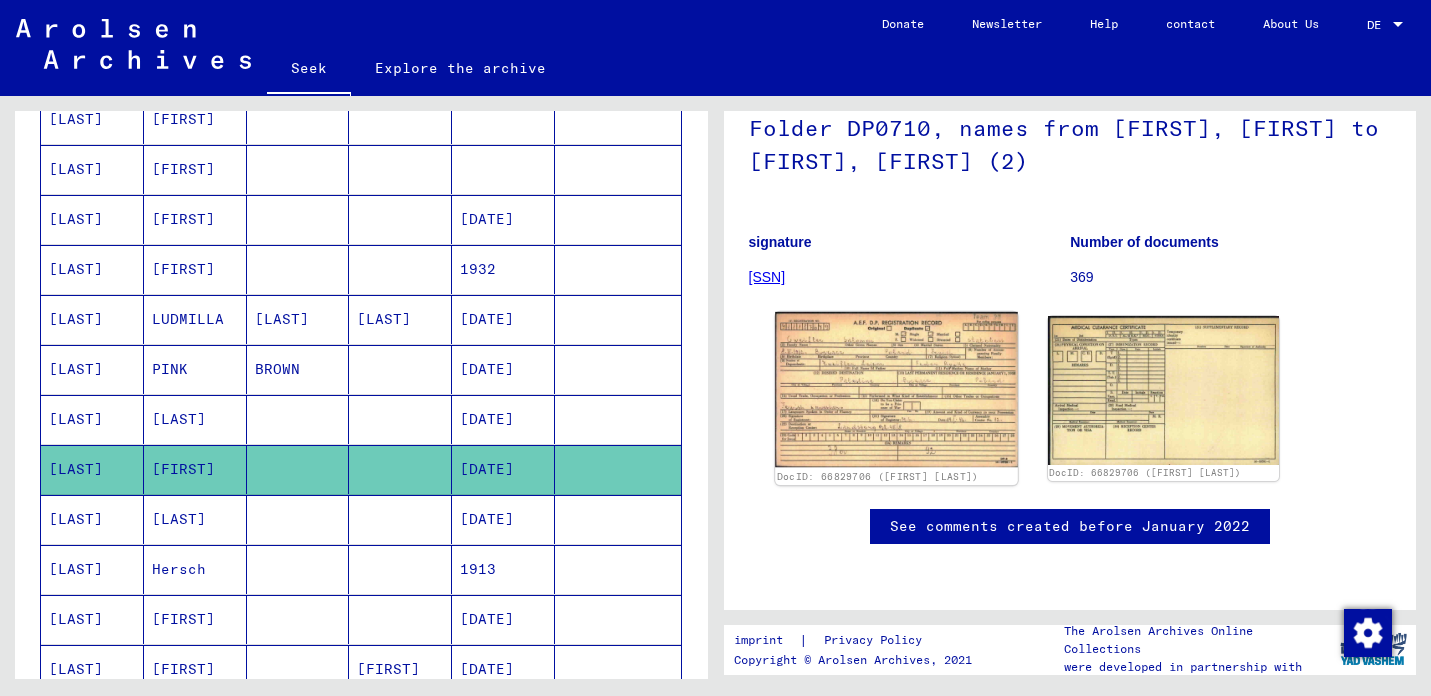 click 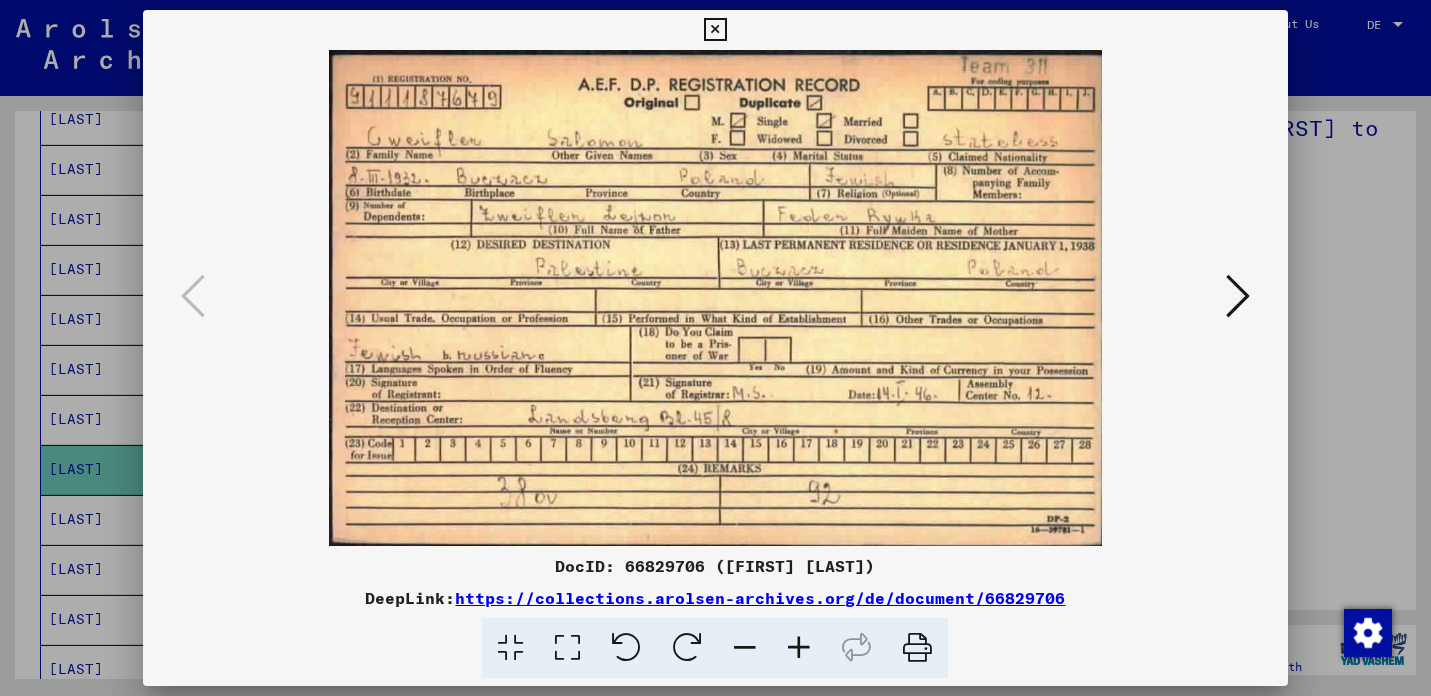click at bounding box center [715, 348] 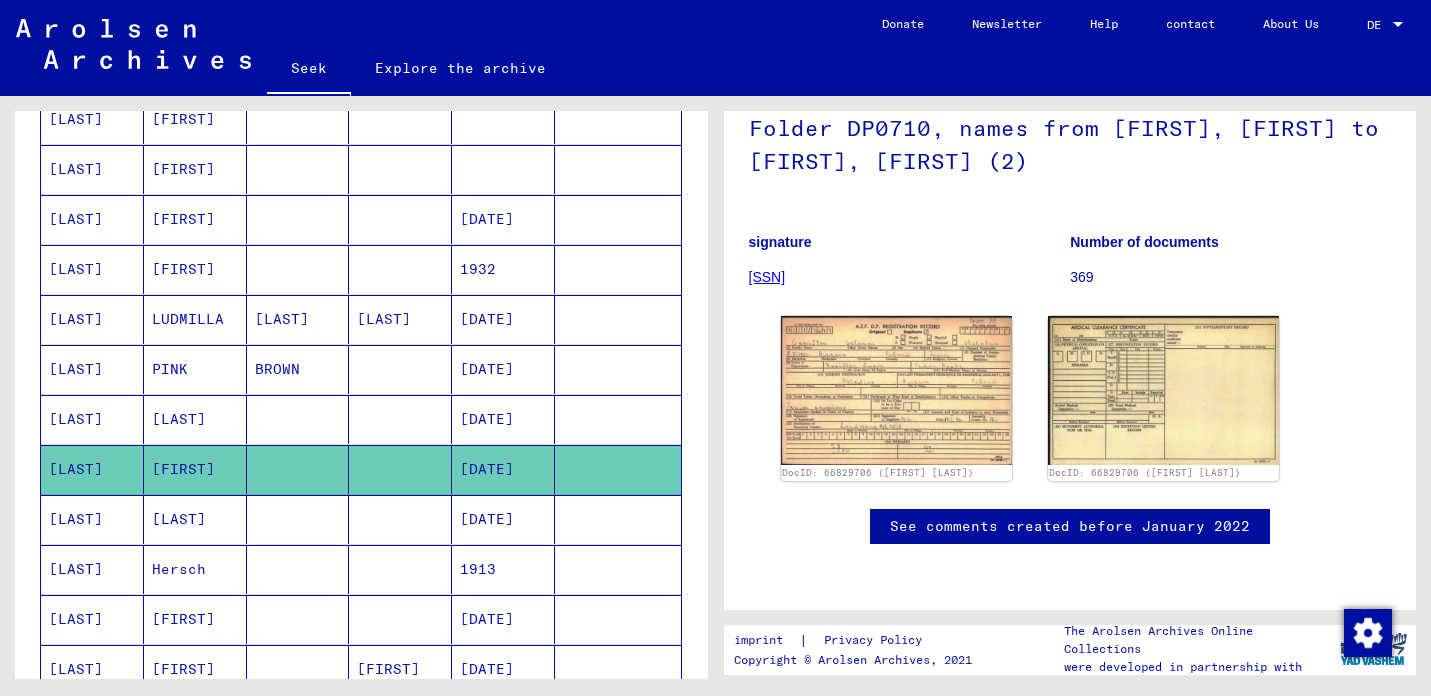 click on "[LAST]" at bounding box center [195, 569] 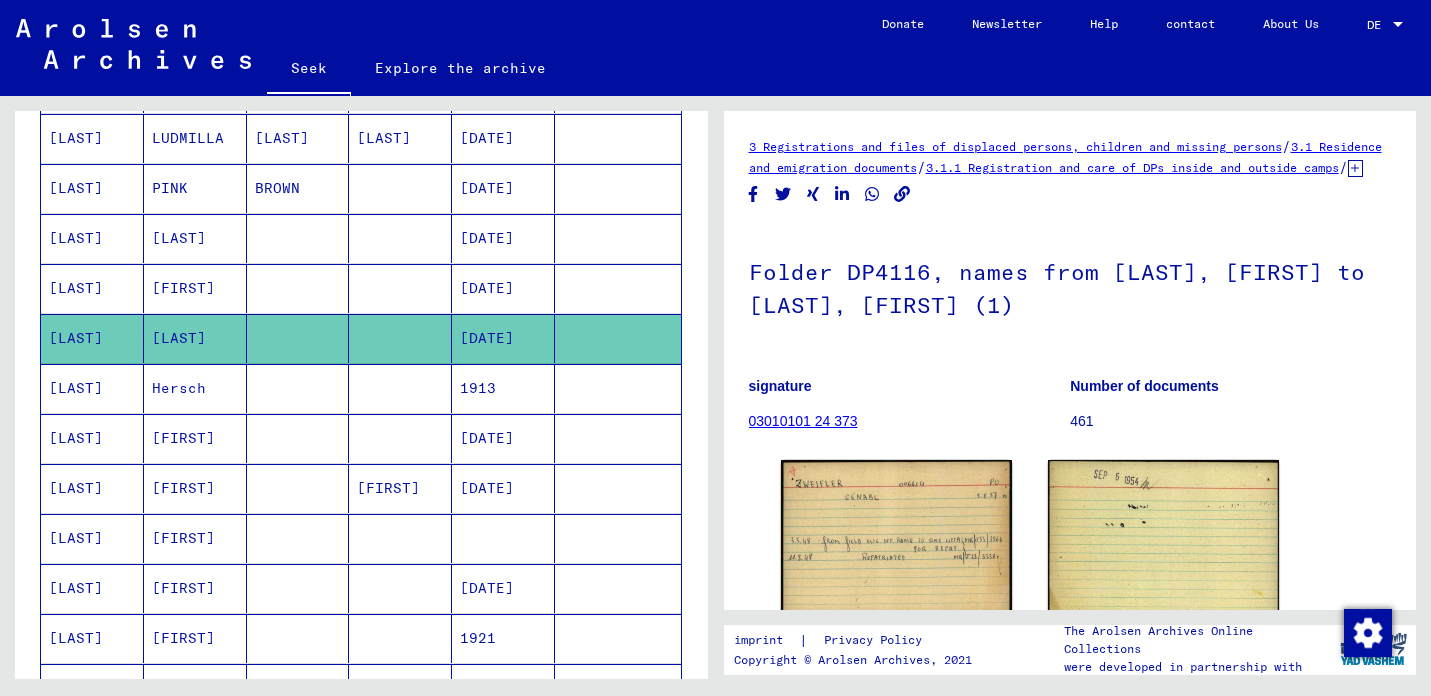 scroll, scrollTop: 607, scrollLeft: 0, axis: vertical 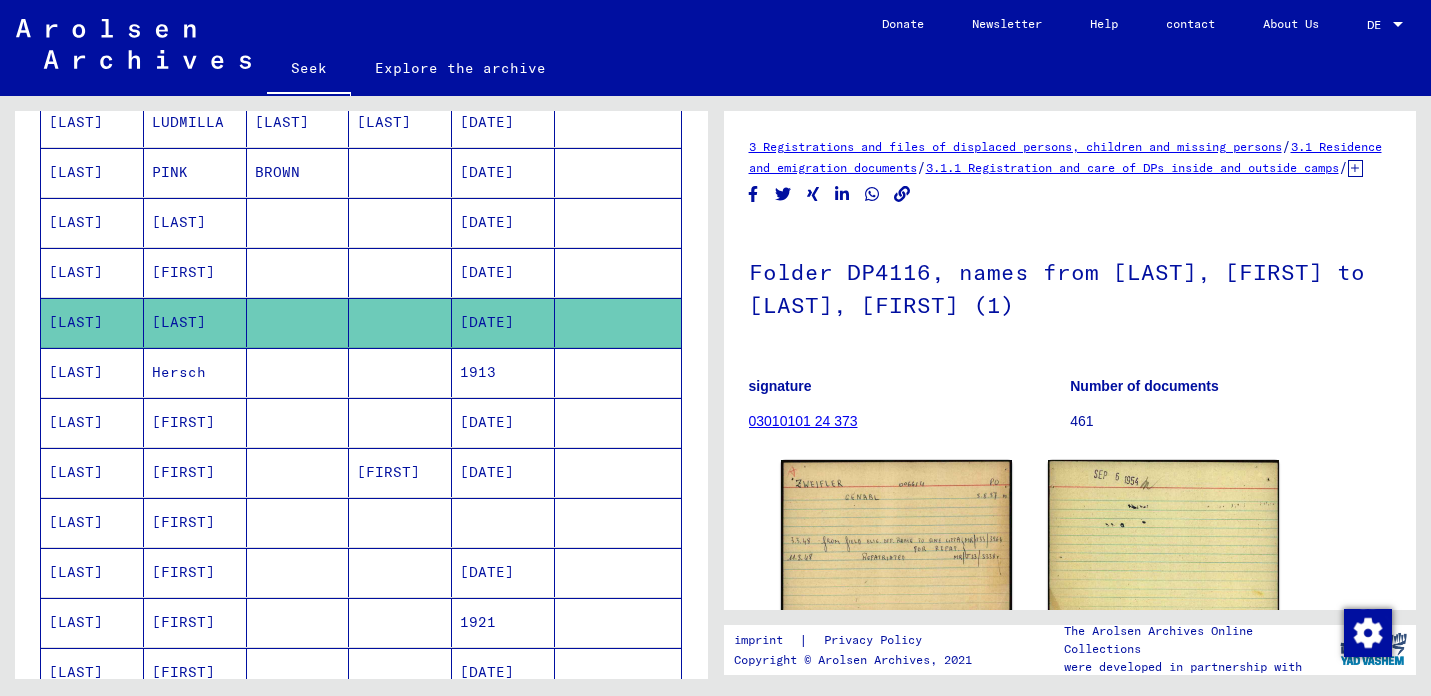 click on "[FIRST]" at bounding box center (183, 622) 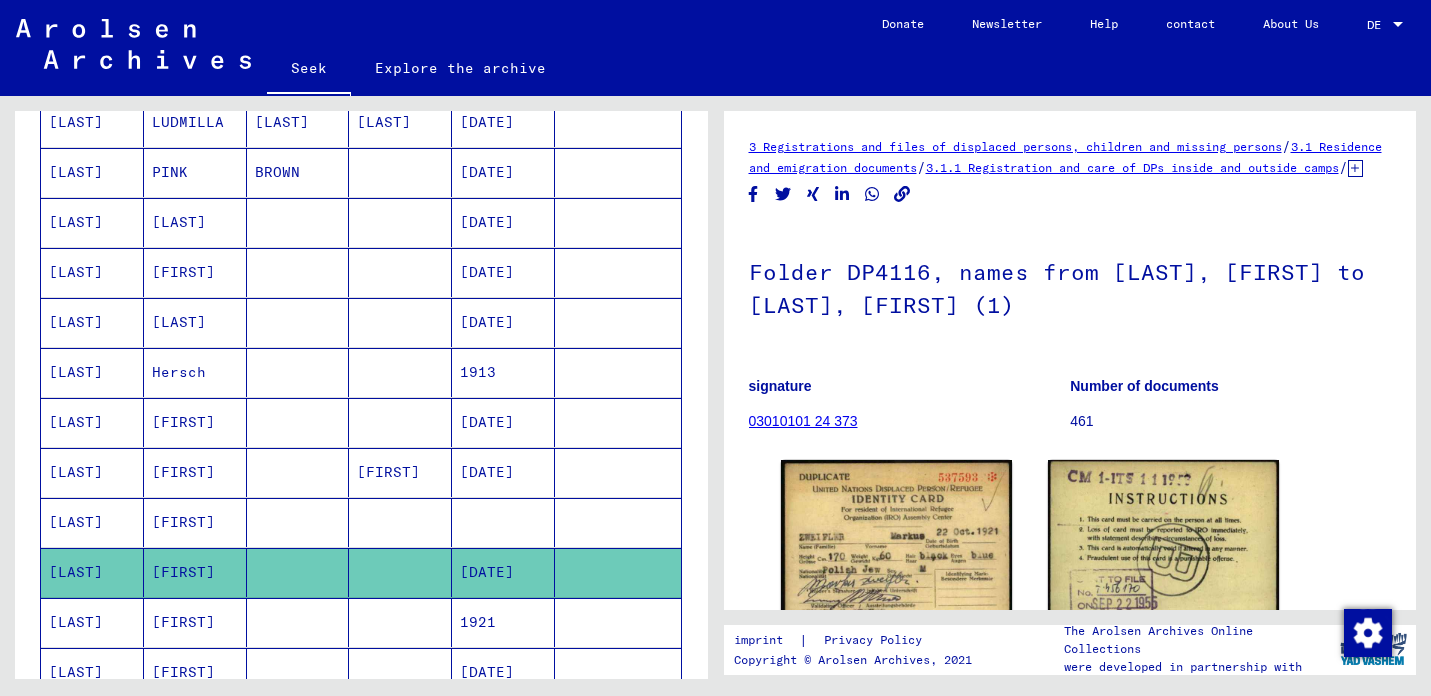 scroll, scrollTop: 0, scrollLeft: 0, axis: both 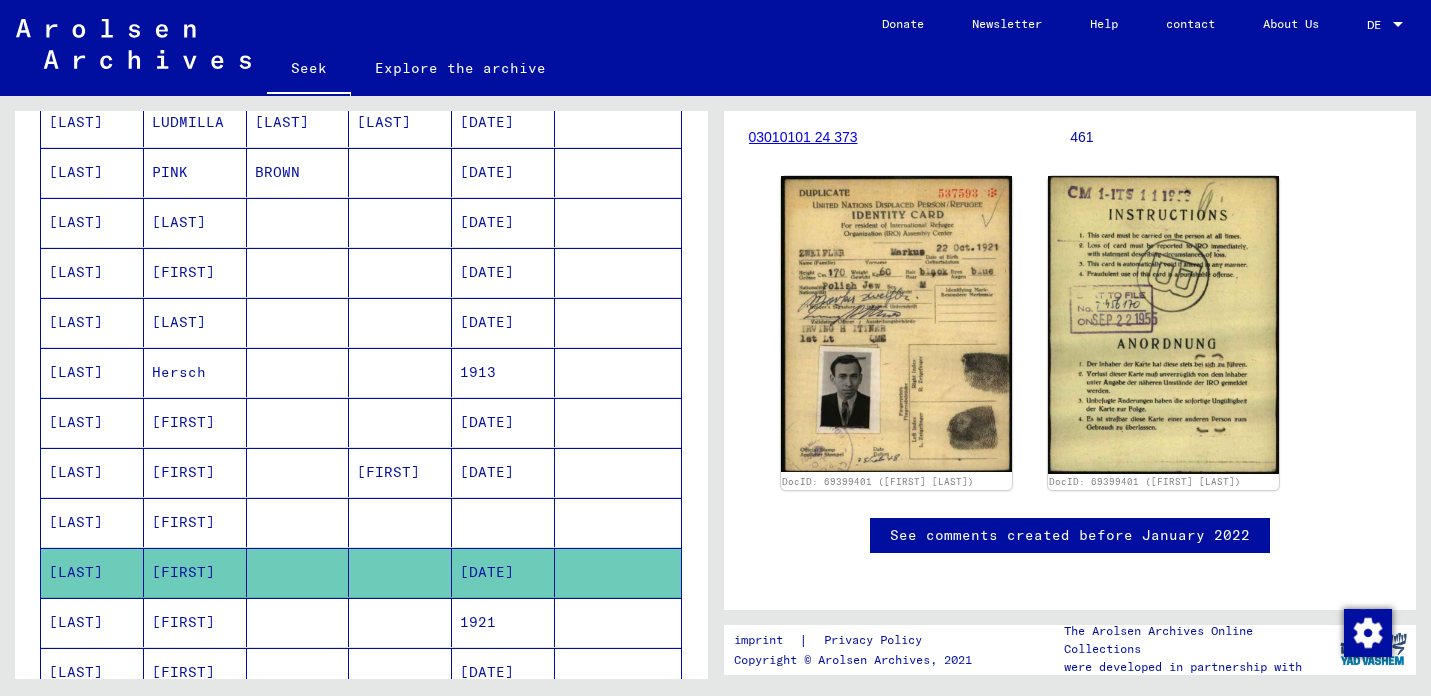 click on "[FIRST]" at bounding box center [183, 672] 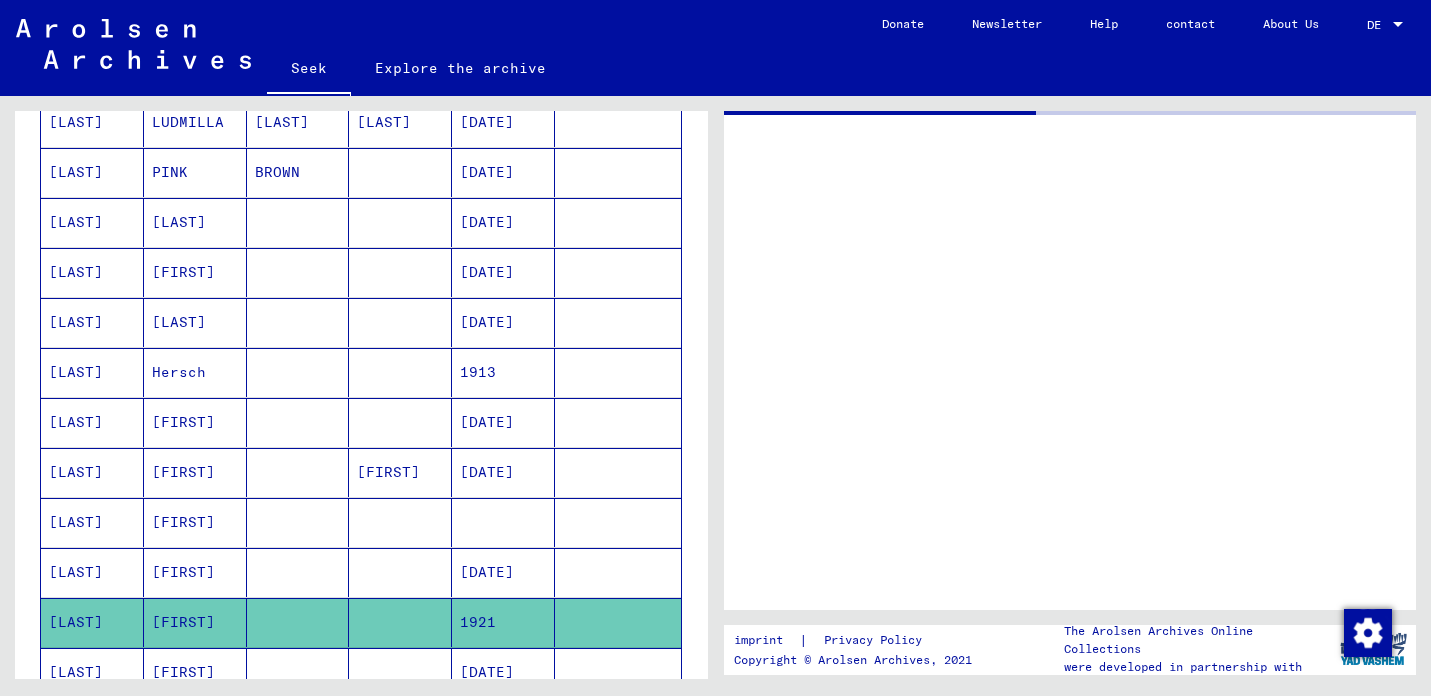 scroll, scrollTop: 0, scrollLeft: 0, axis: both 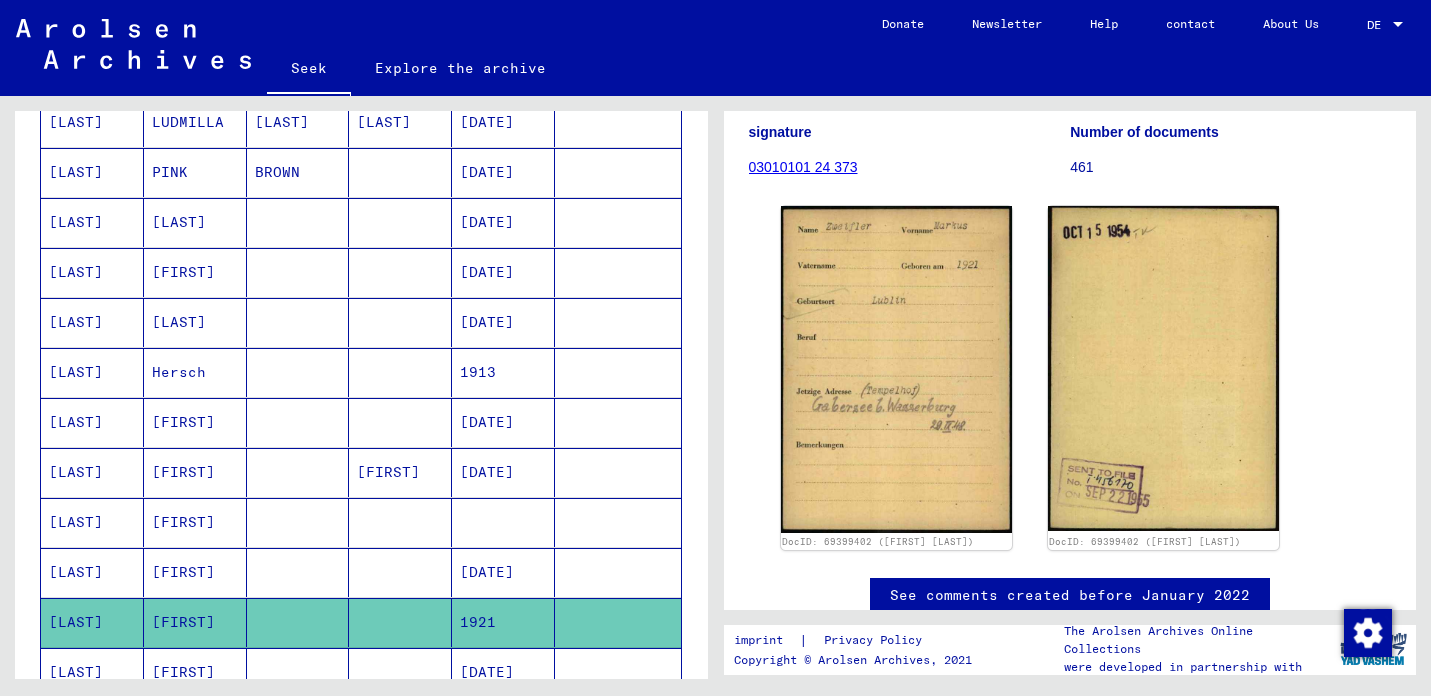 click on "[FIRST]" at bounding box center [183, 472] 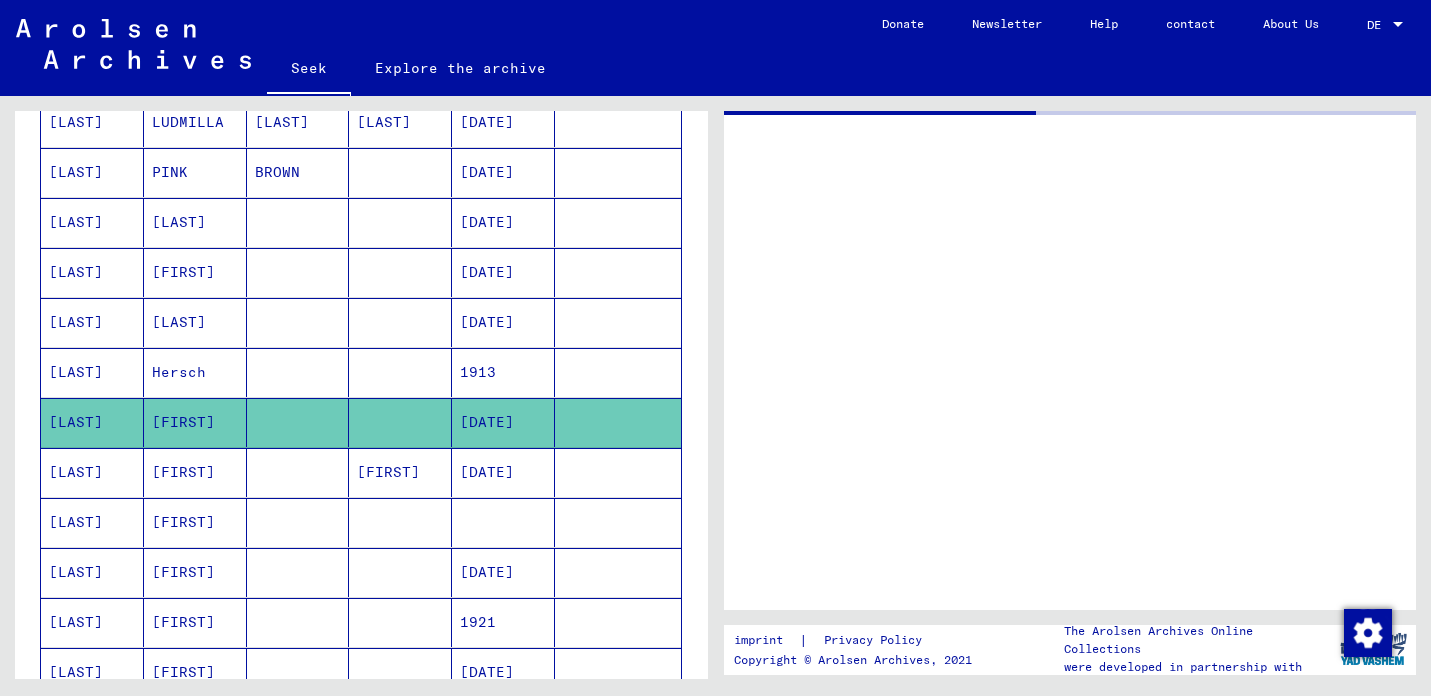 scroll, scrollTop: 0, scrollLeft: 0, axis: both 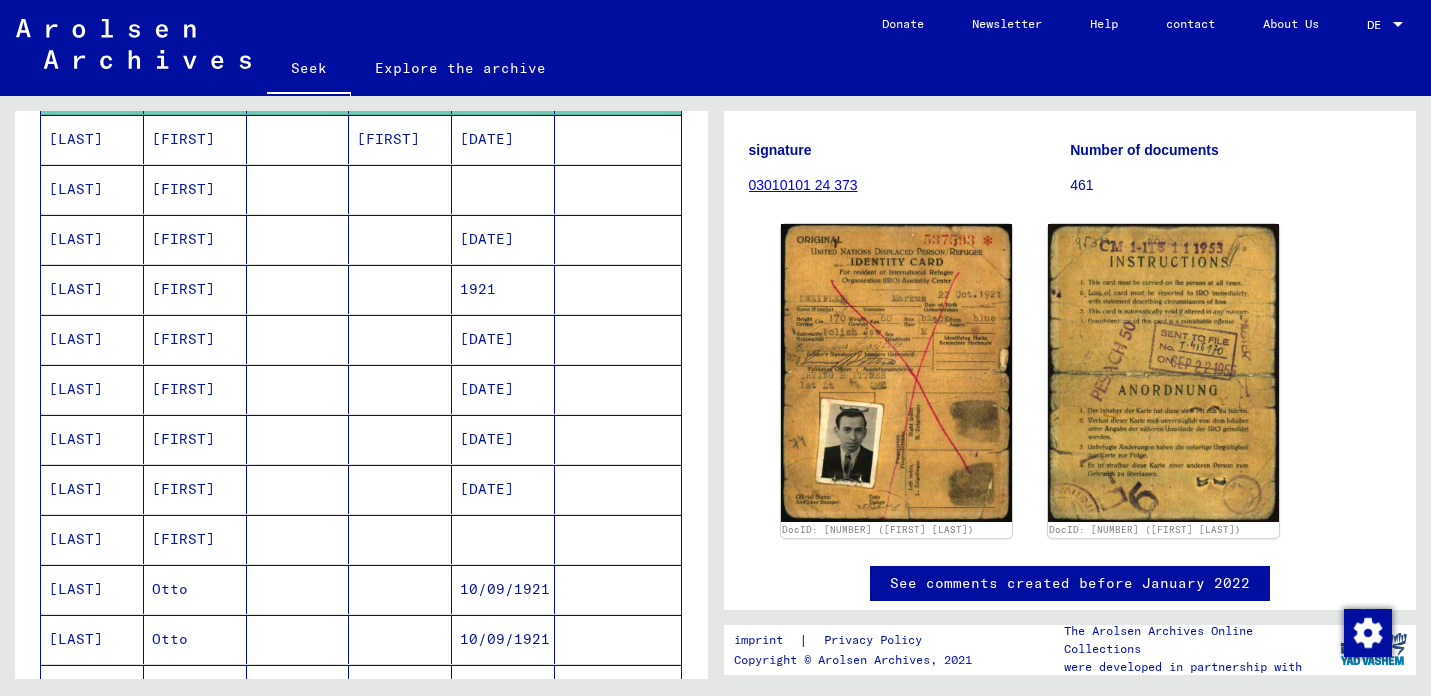 click on "[FIRST]" at bounding box center (170, 589) 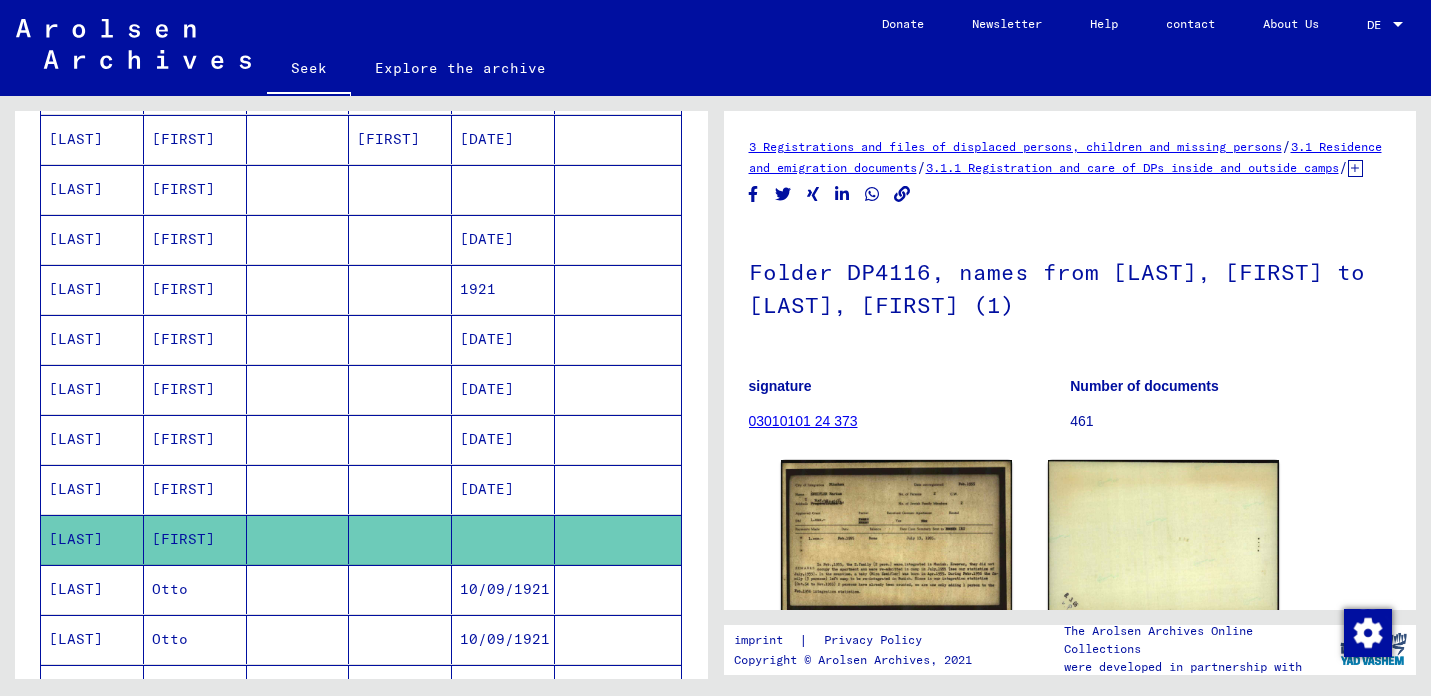 scroll, scrollTop: 0, scrollLeft: 0, axis: both 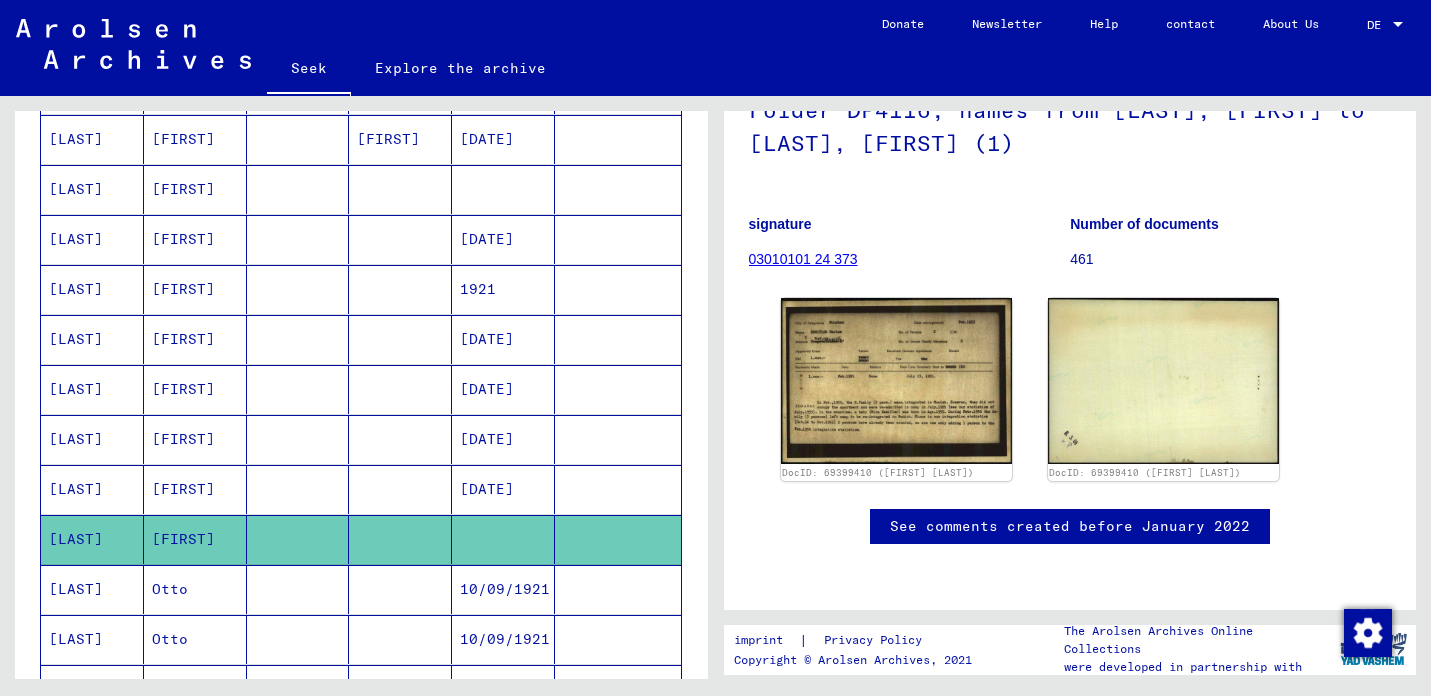 click on "[FIRST]" at bounding box center (183, 539) 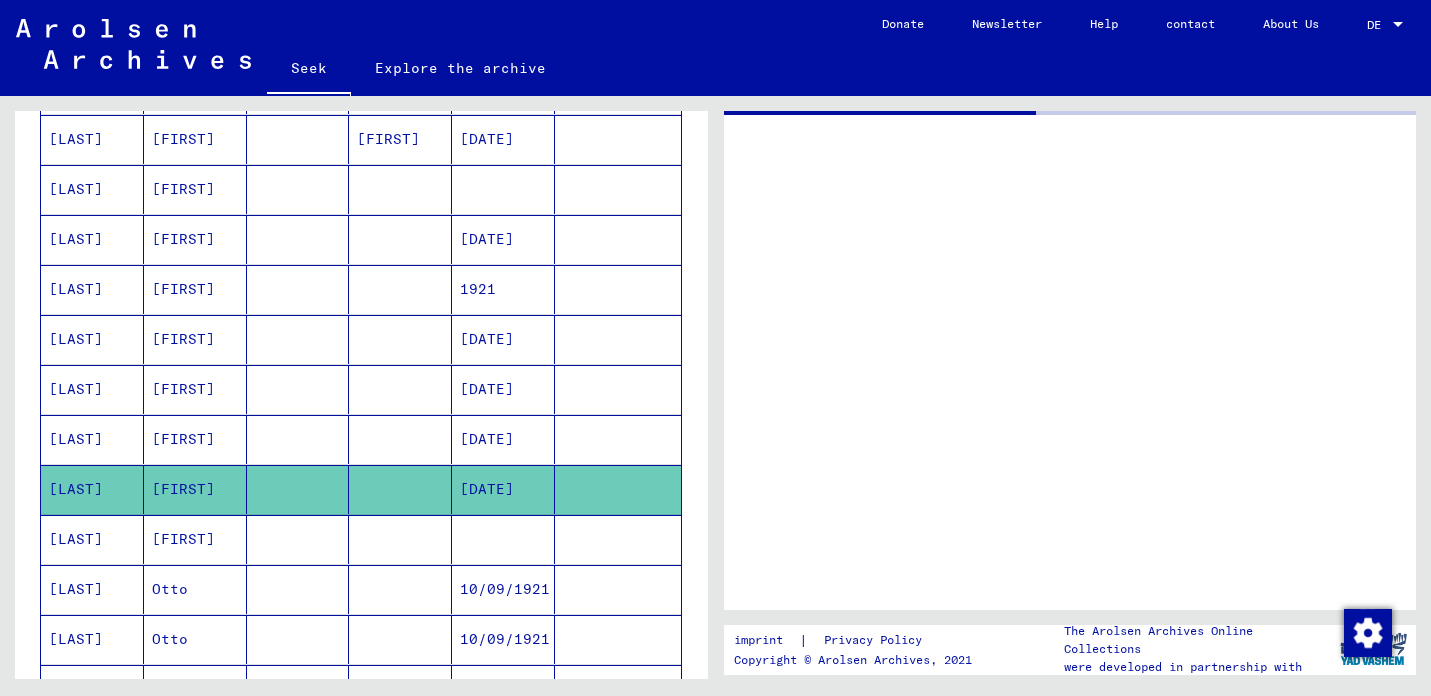 scroll, scrollTop: 0, scrollLeft: 0, axis: both 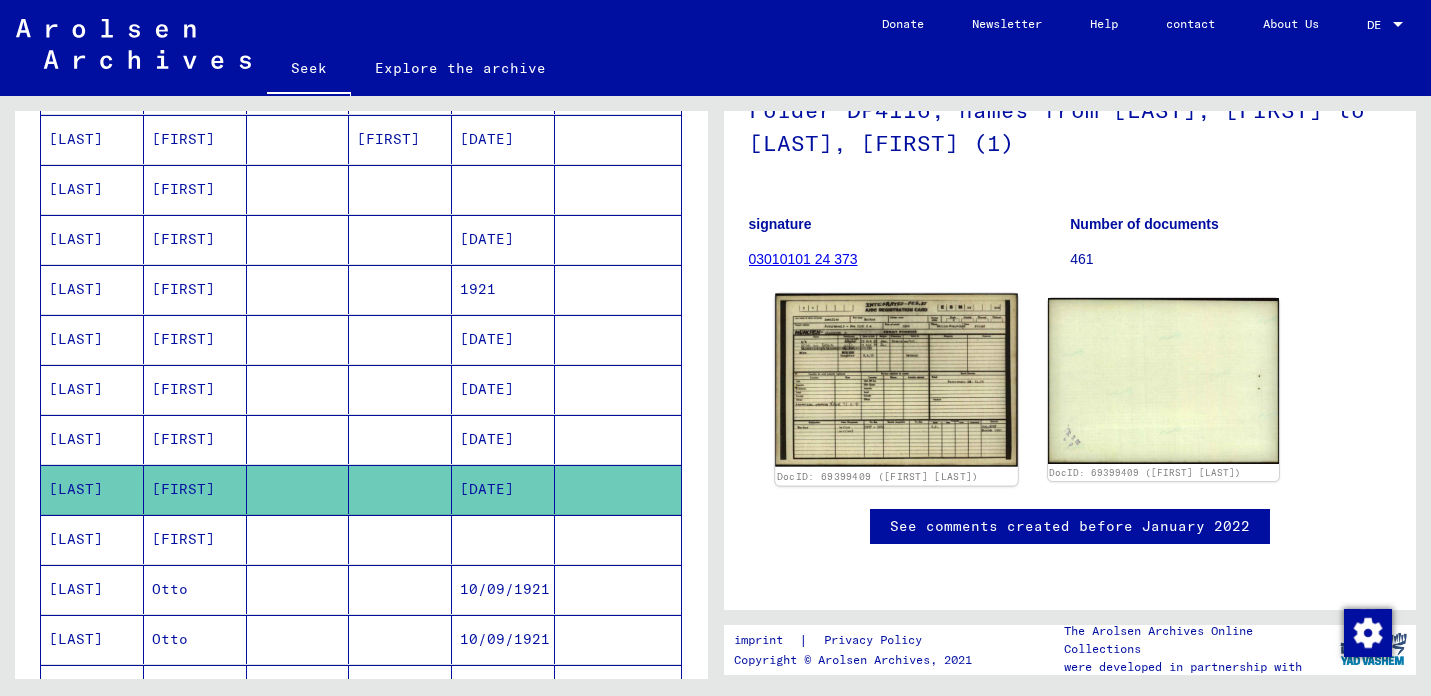 click 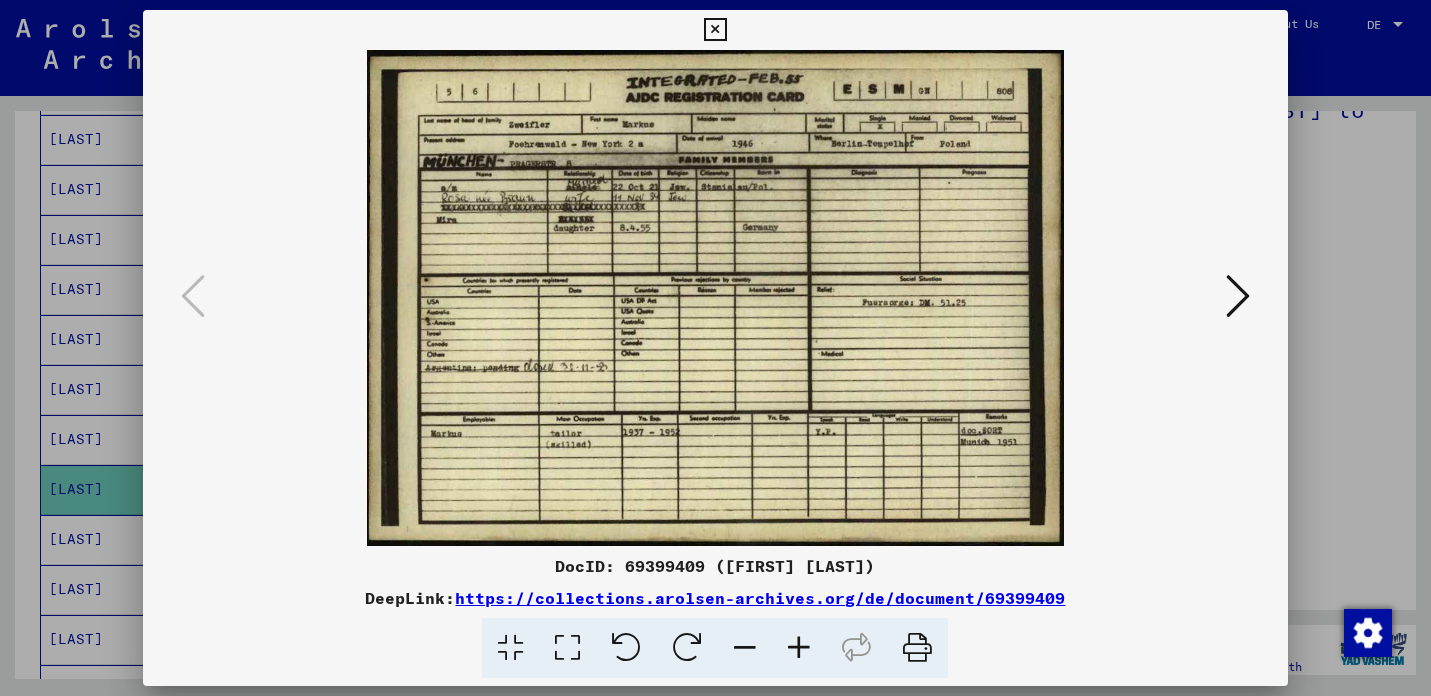 click at bounding box center [715, 348] 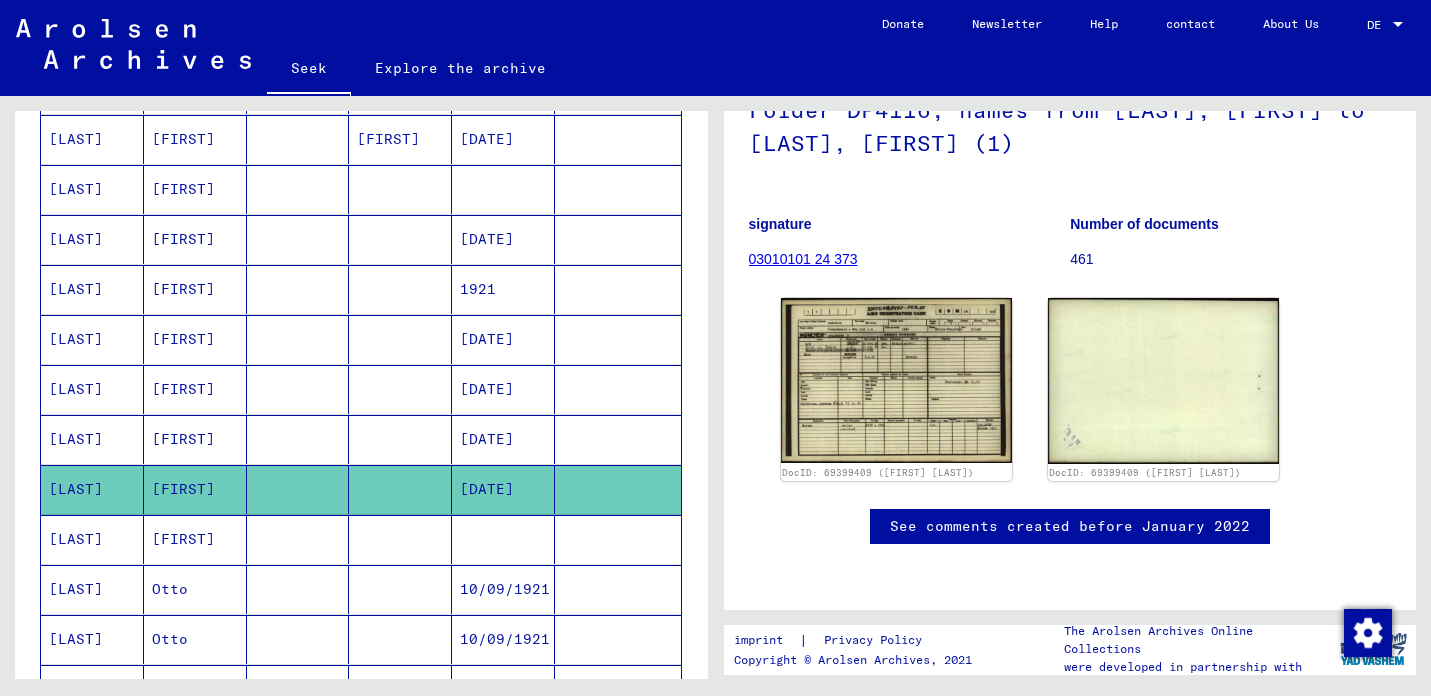 click on "[FIRST]" at bounding box center (195, 489) 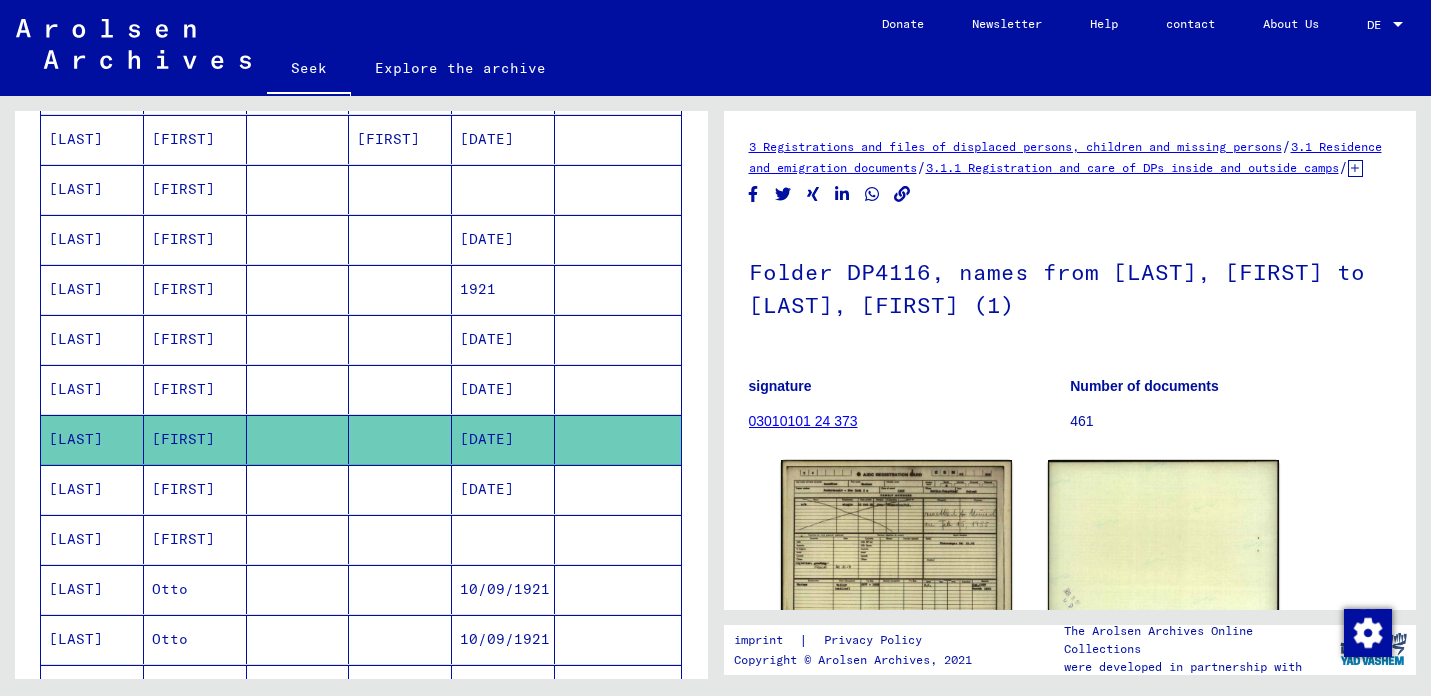 scroll, scrollTop: 0, scrollLeft: 0, axis: both 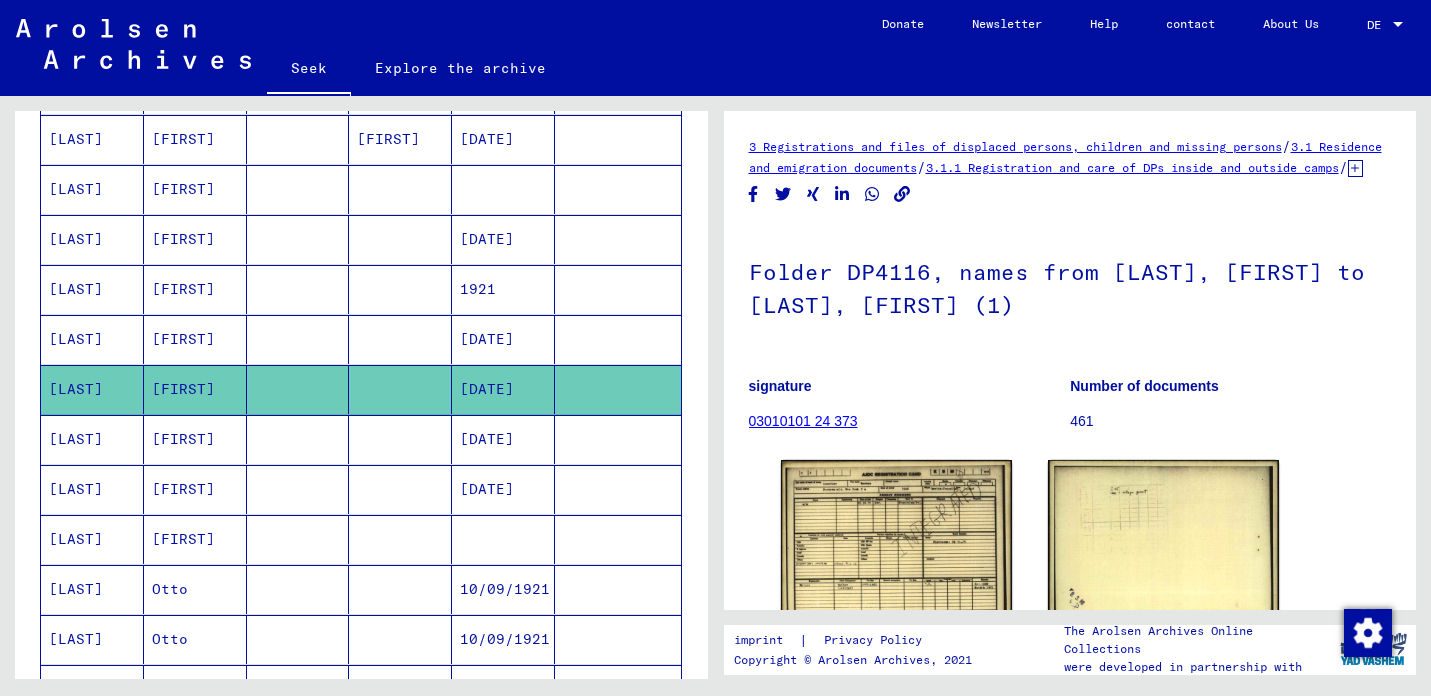 click on "[FIRST]" at bounding box center [195, 389] 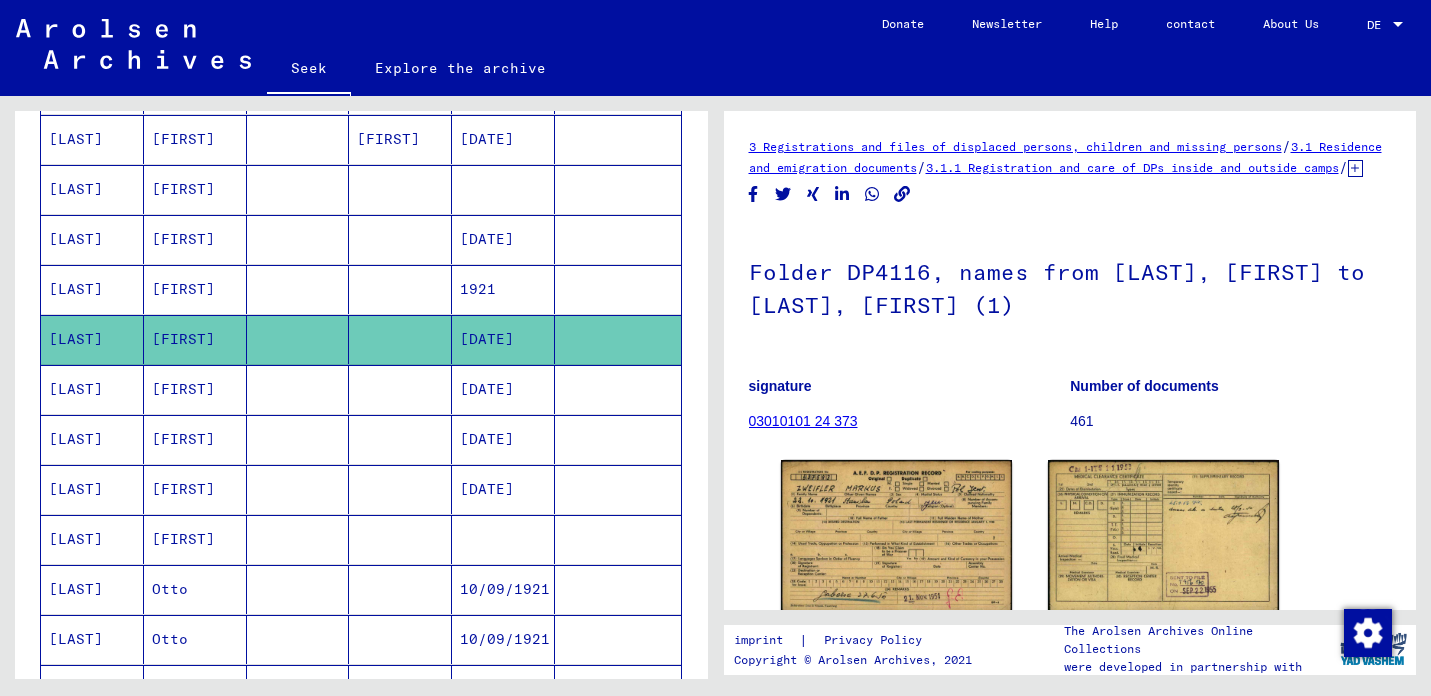 scroll, scrollTop: 0, scrollLeft: 0, axis: both 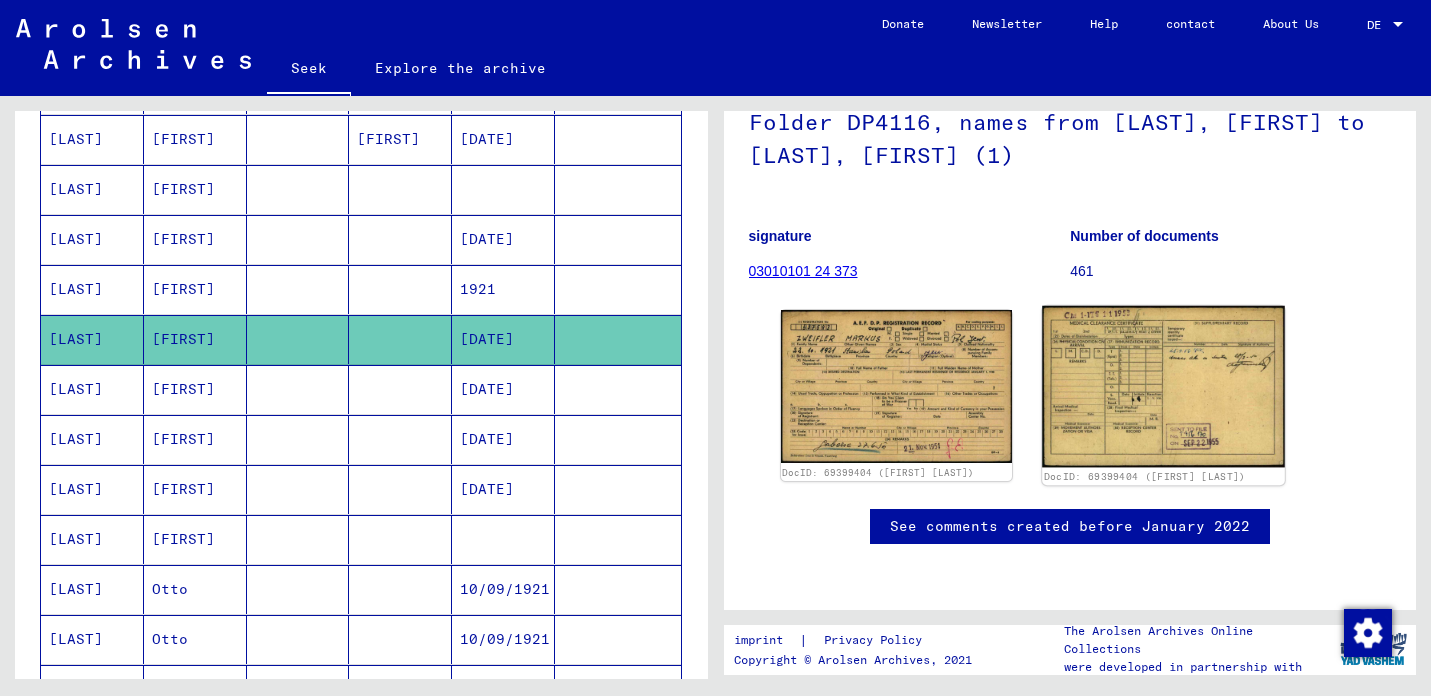 click 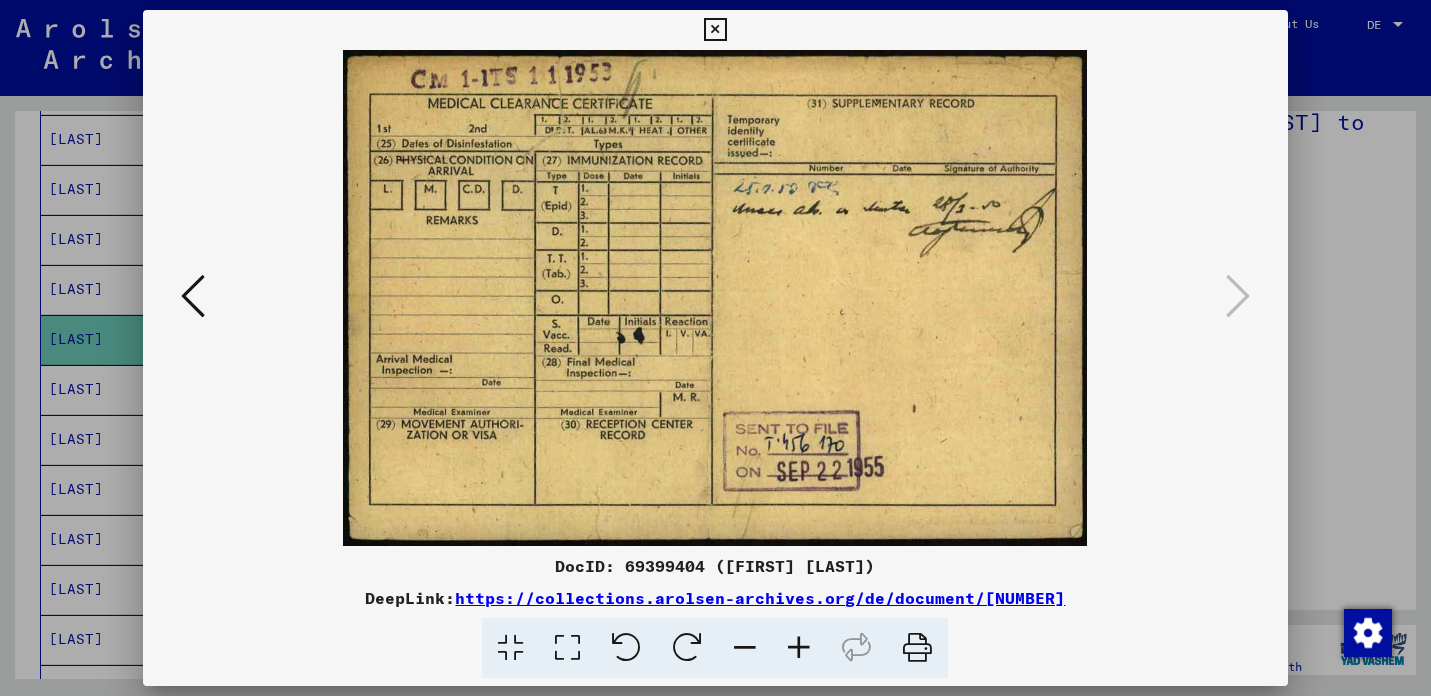 click at bounding box center [715, 348] 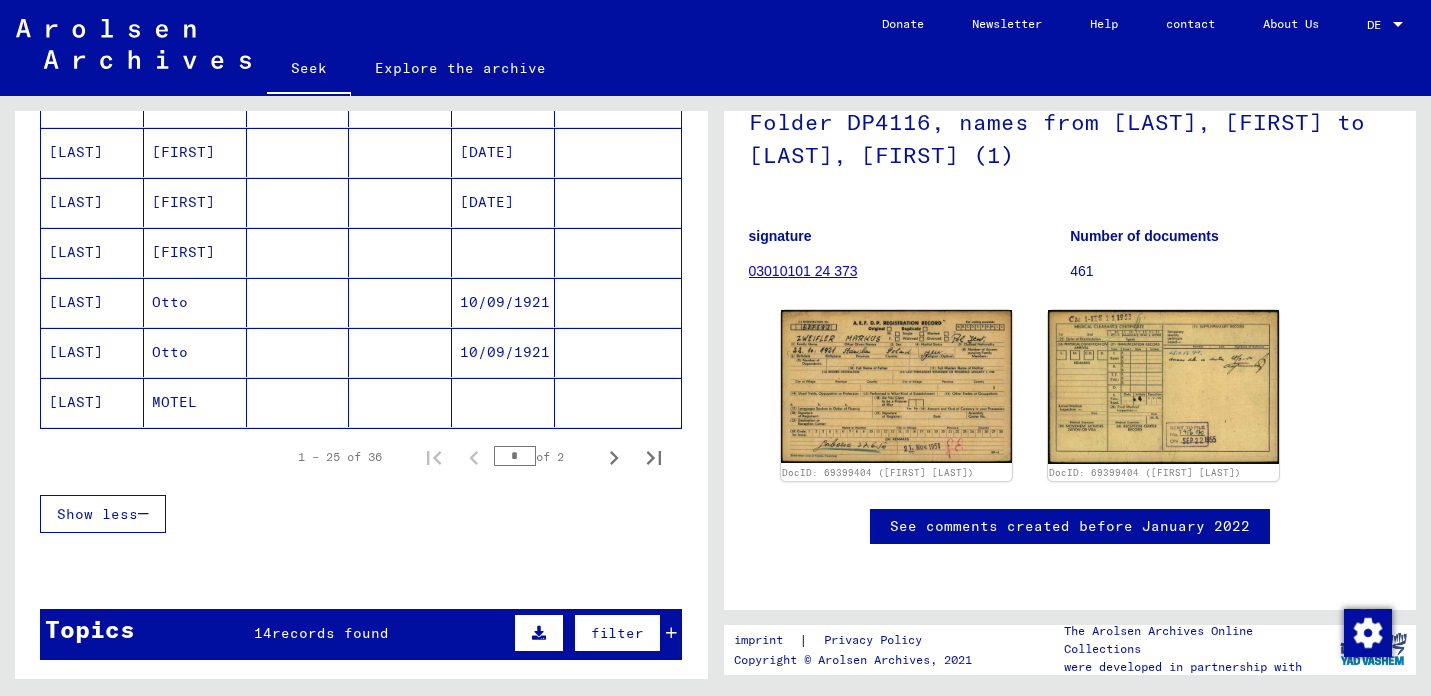 scroll, scrollTop: 1263, scrollLeft: 0, axis: vertical 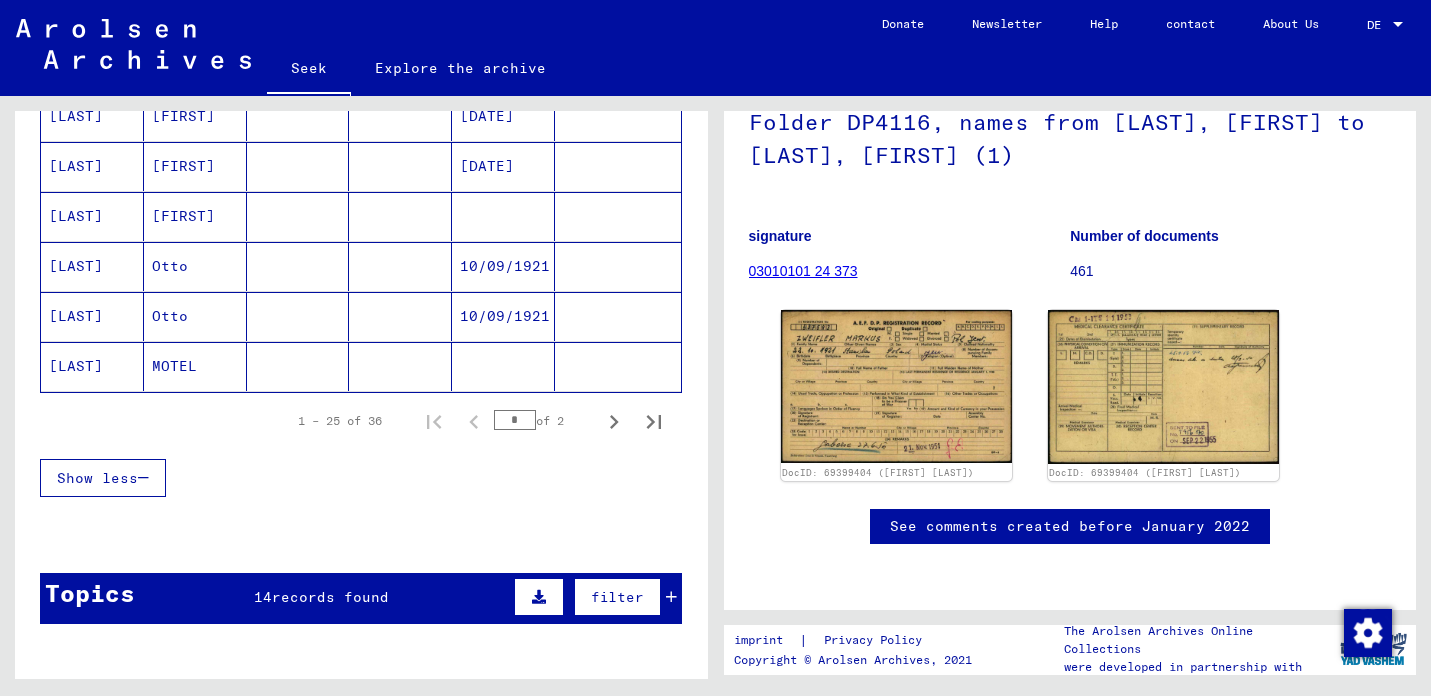 click on "Otto" at bounding box center (170, 316) 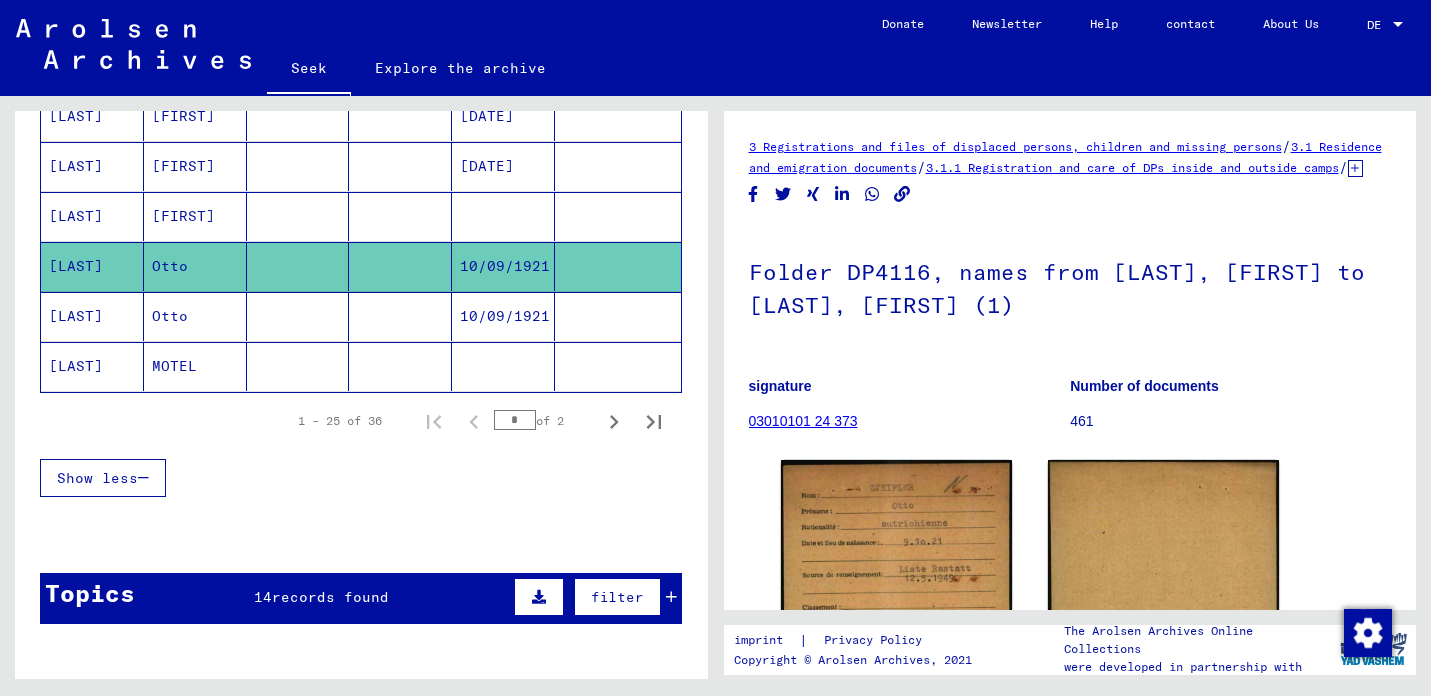 scroll, scrollTop: 0, scrollLeft: 0, axis: both 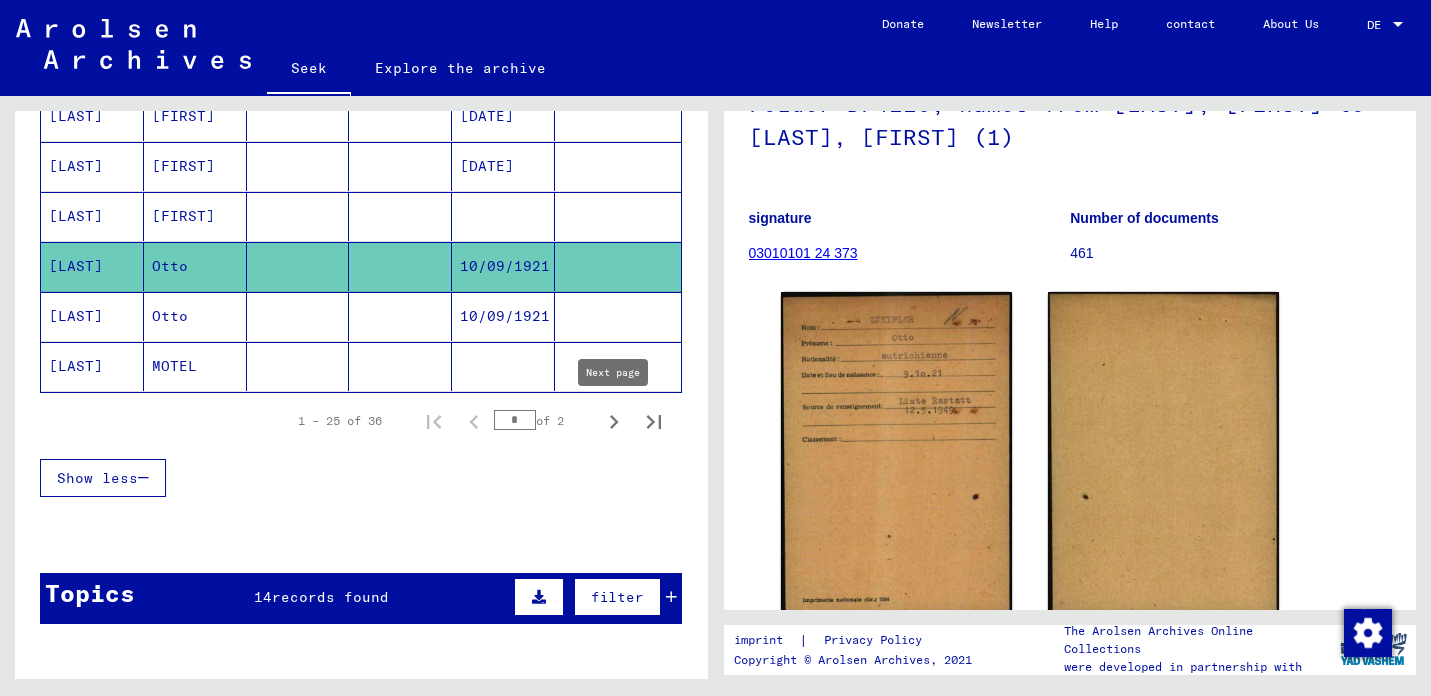 click 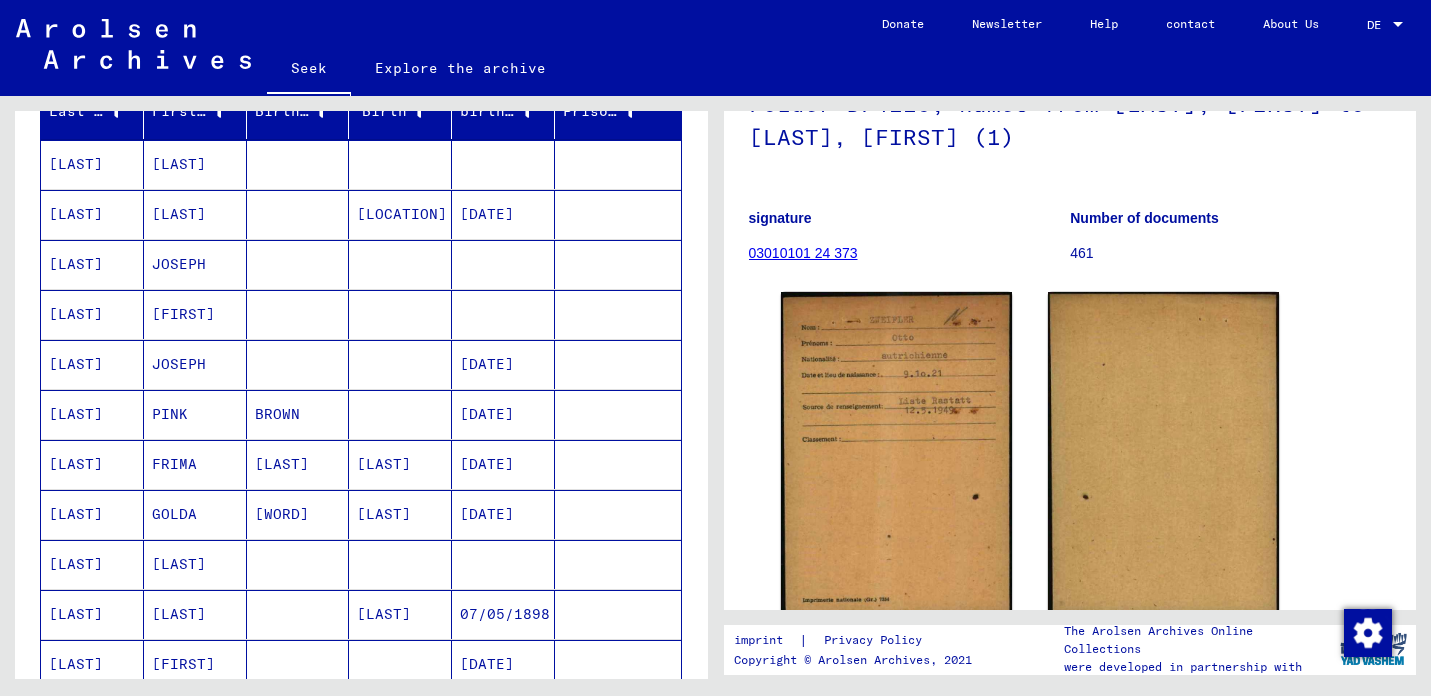 scroll, scrollTop: 284, scrollLeft: 0, axis: vertical 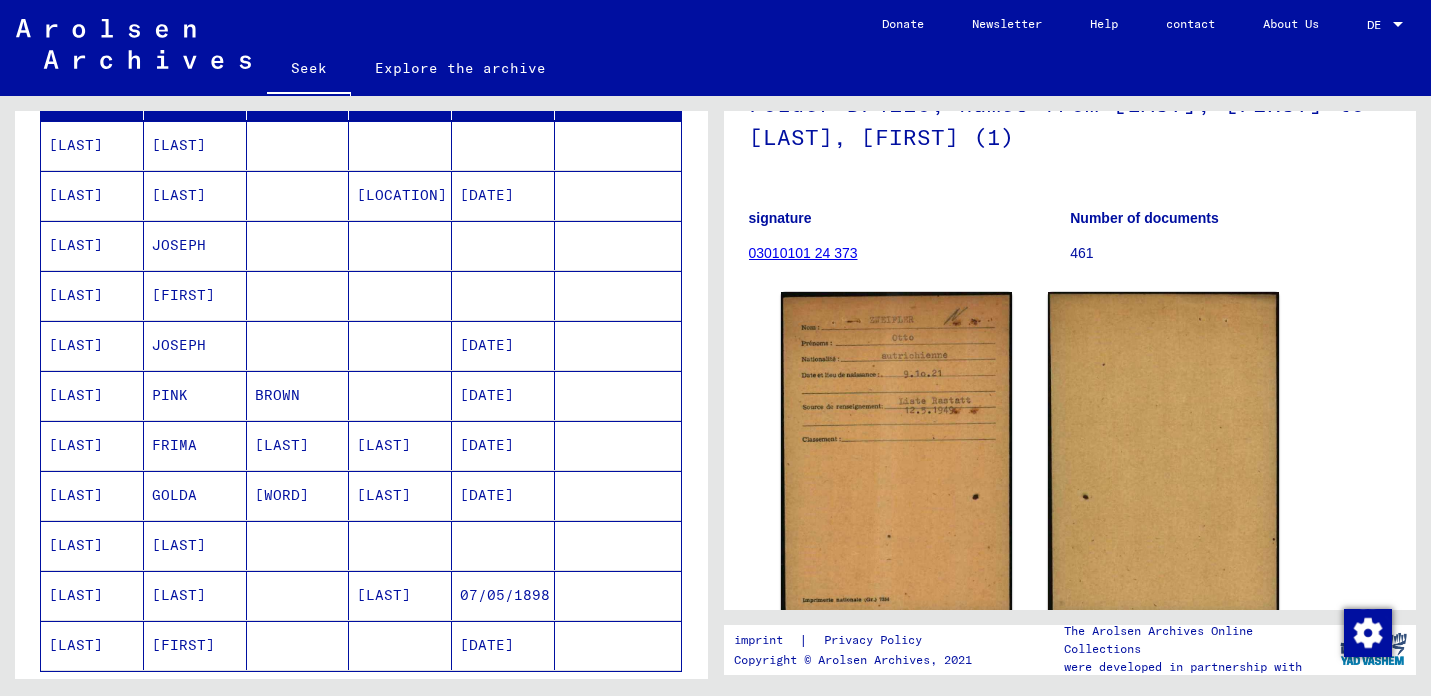 click on "[LAST]" at bounding box center (76, 495) 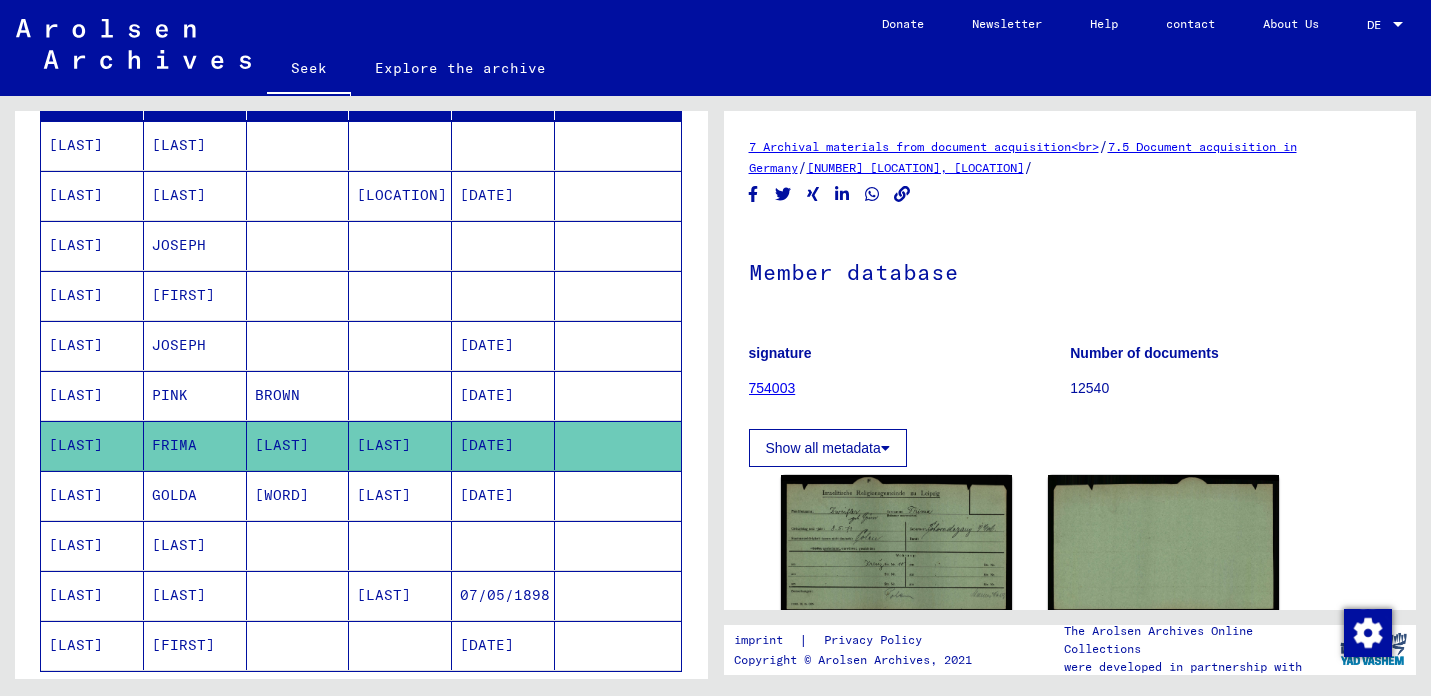 scroll, scrollTop: 0, scrollLeft: 0, axis: both 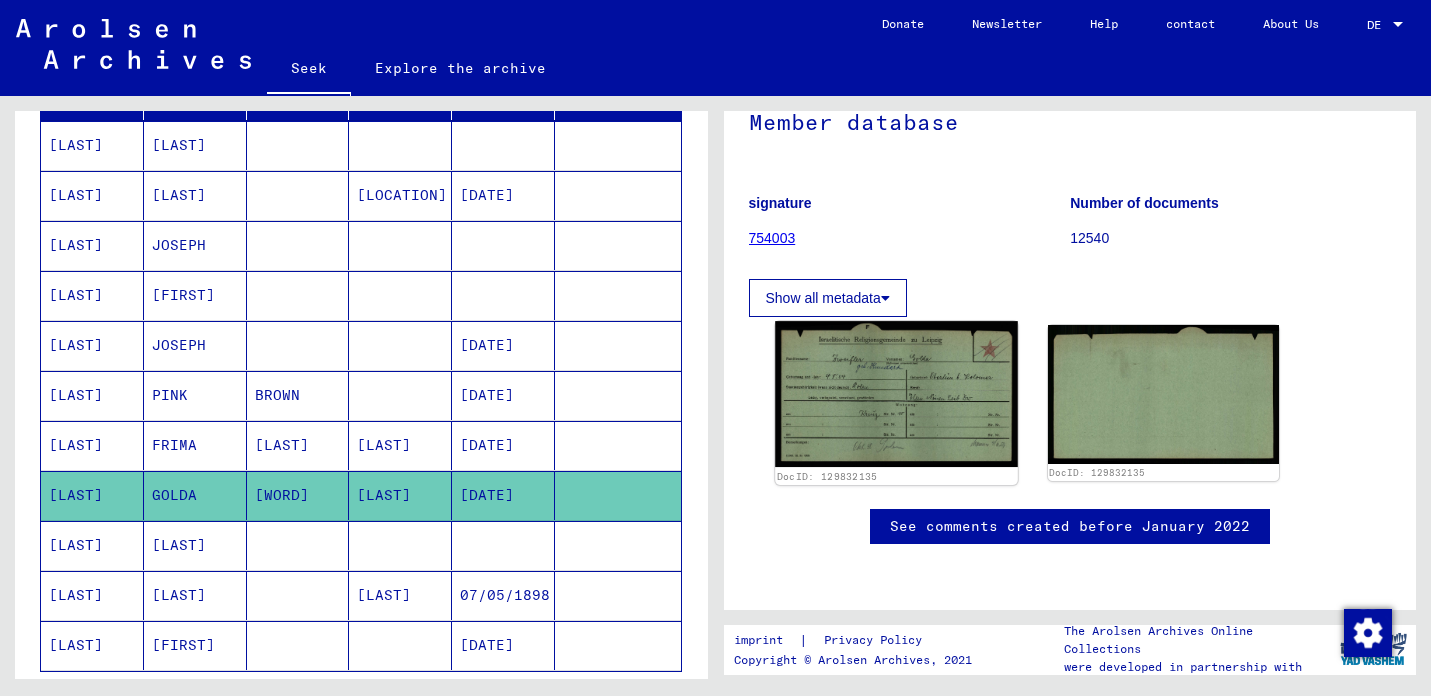 click 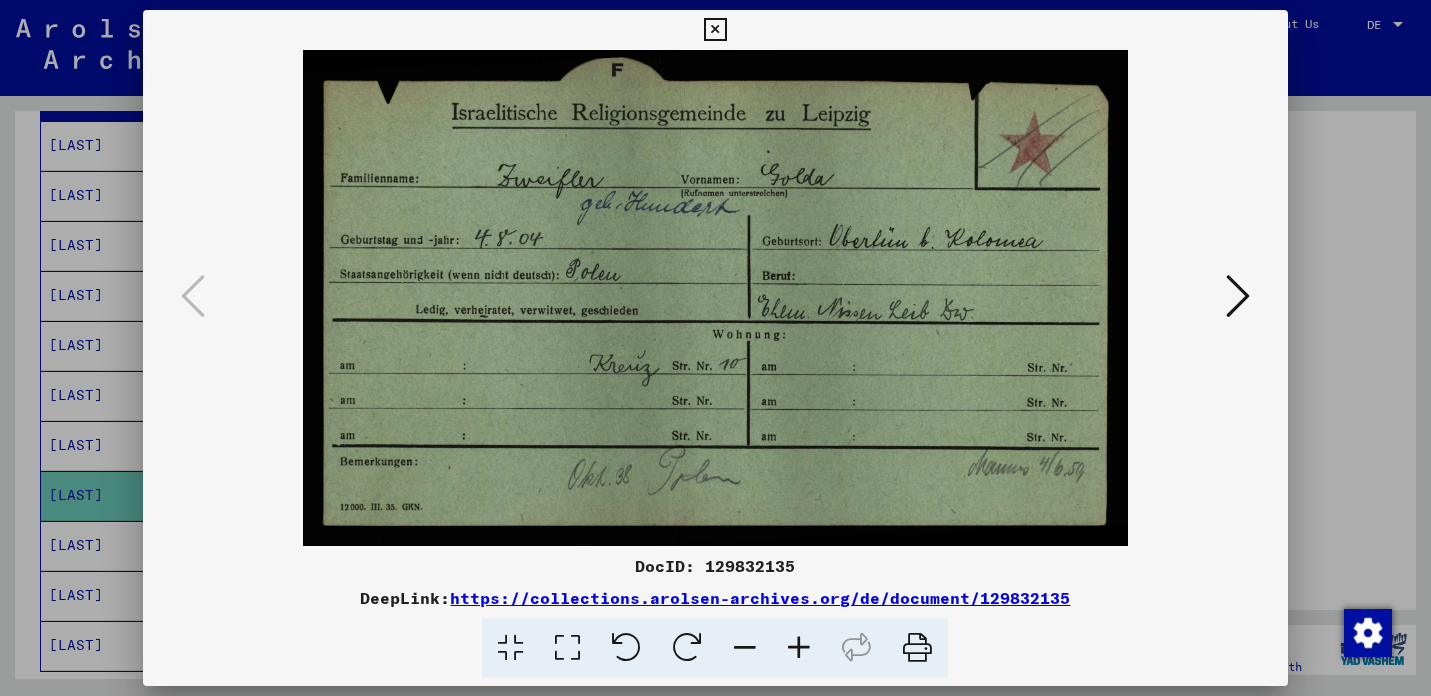 click at bounding box center (715, 298) 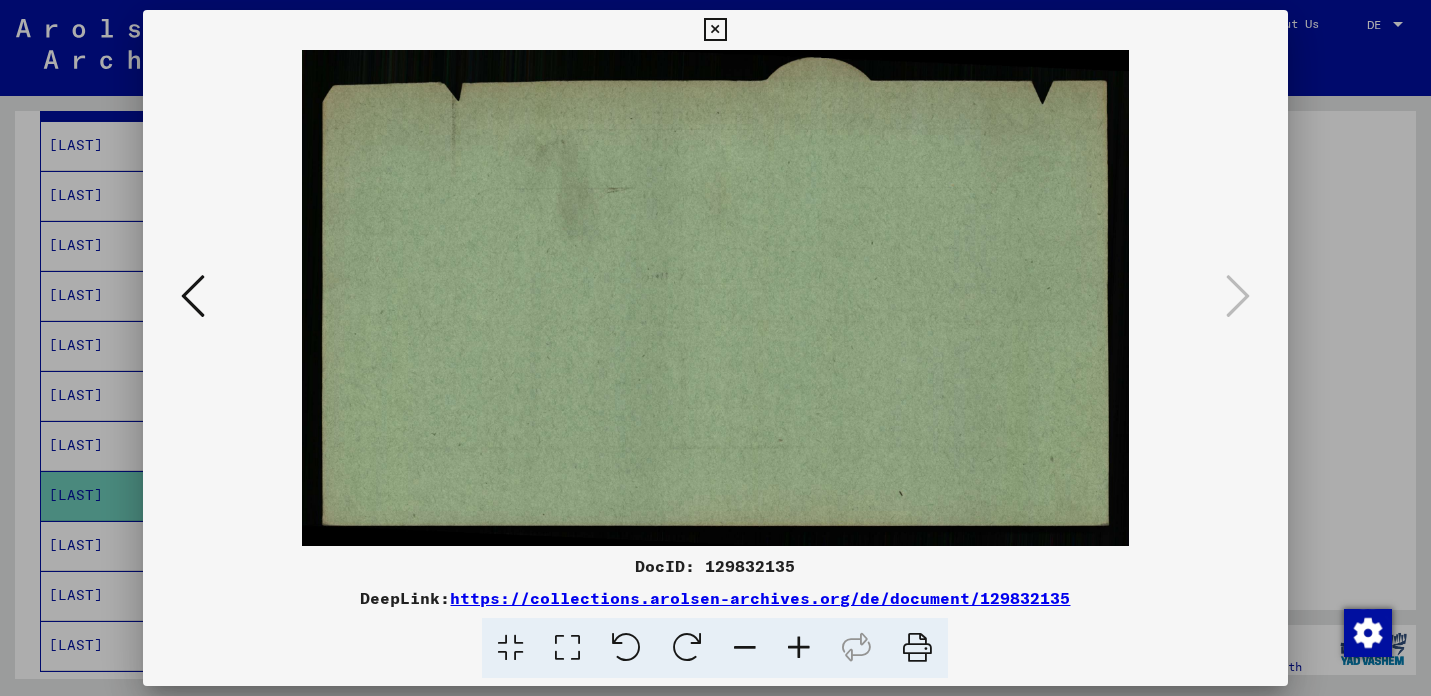 click at bounding box center [193, 296] 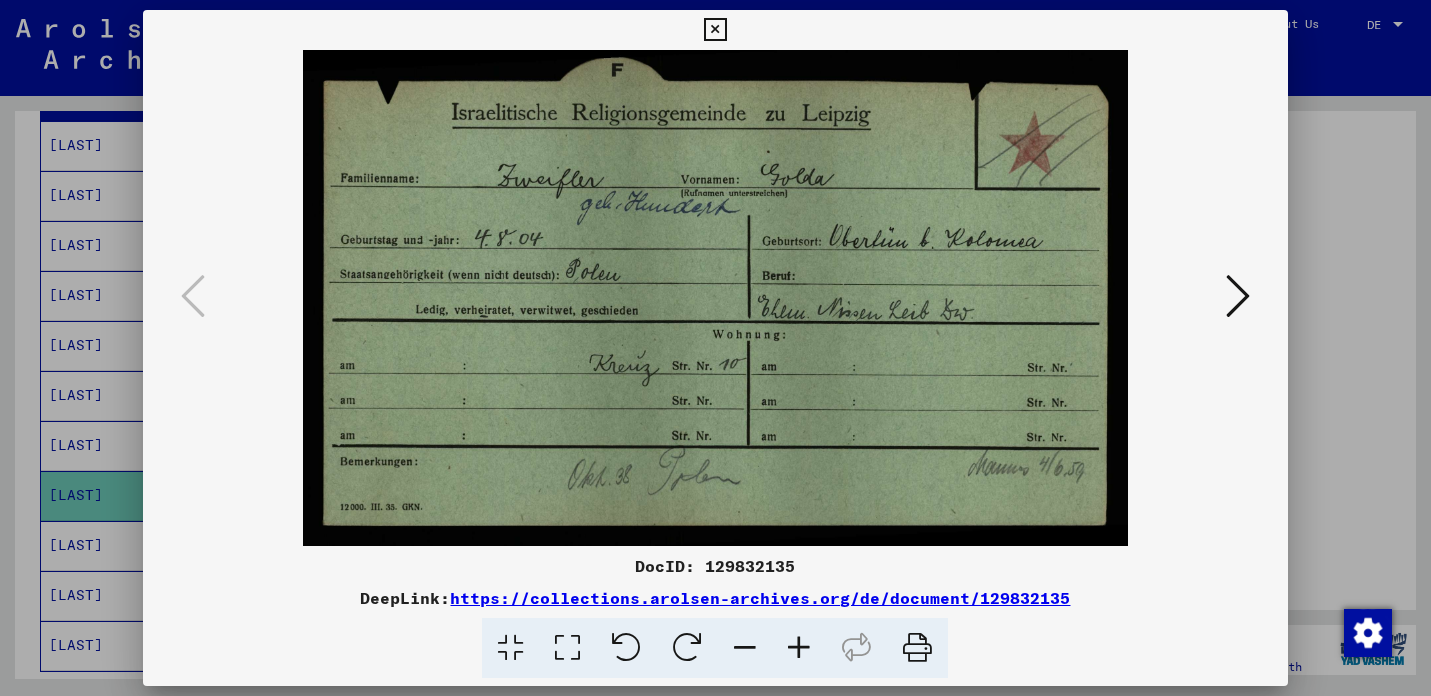click at bounding box center (715, 348) 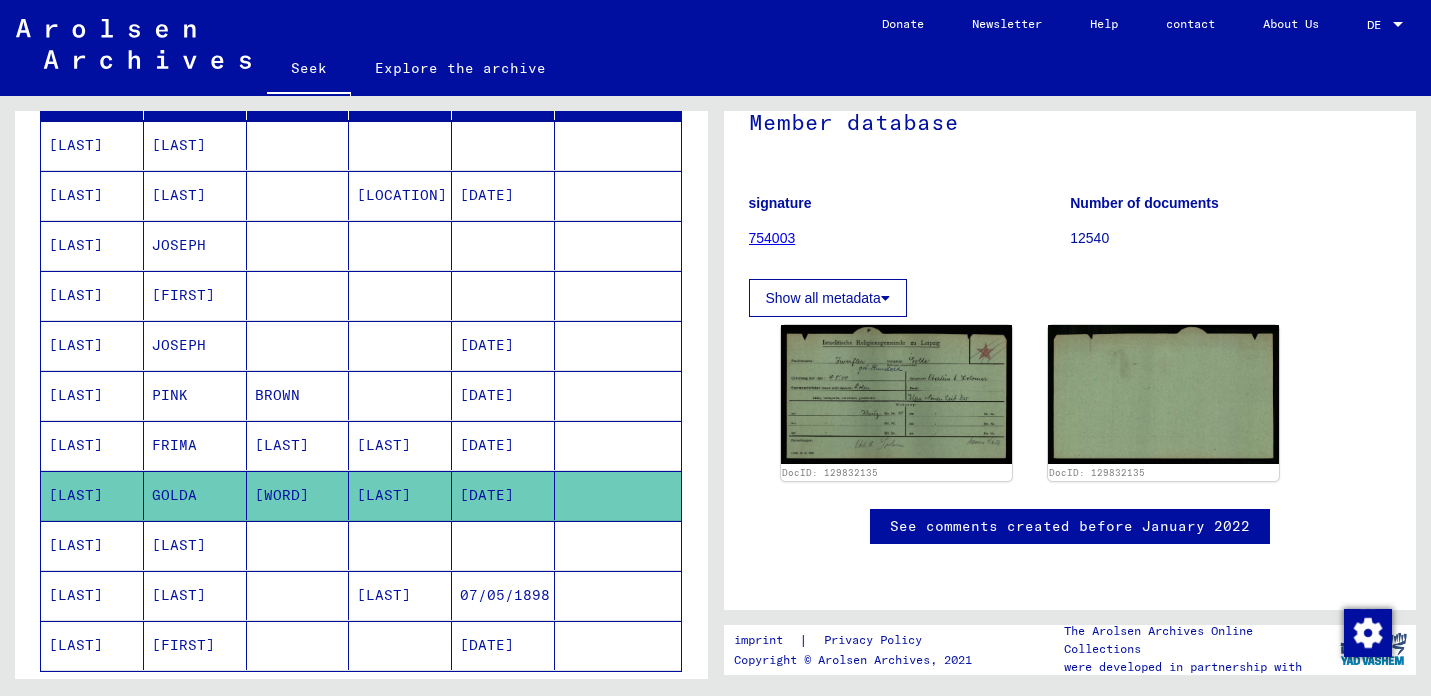 click on "PINK" at bounding box center [174, 445] 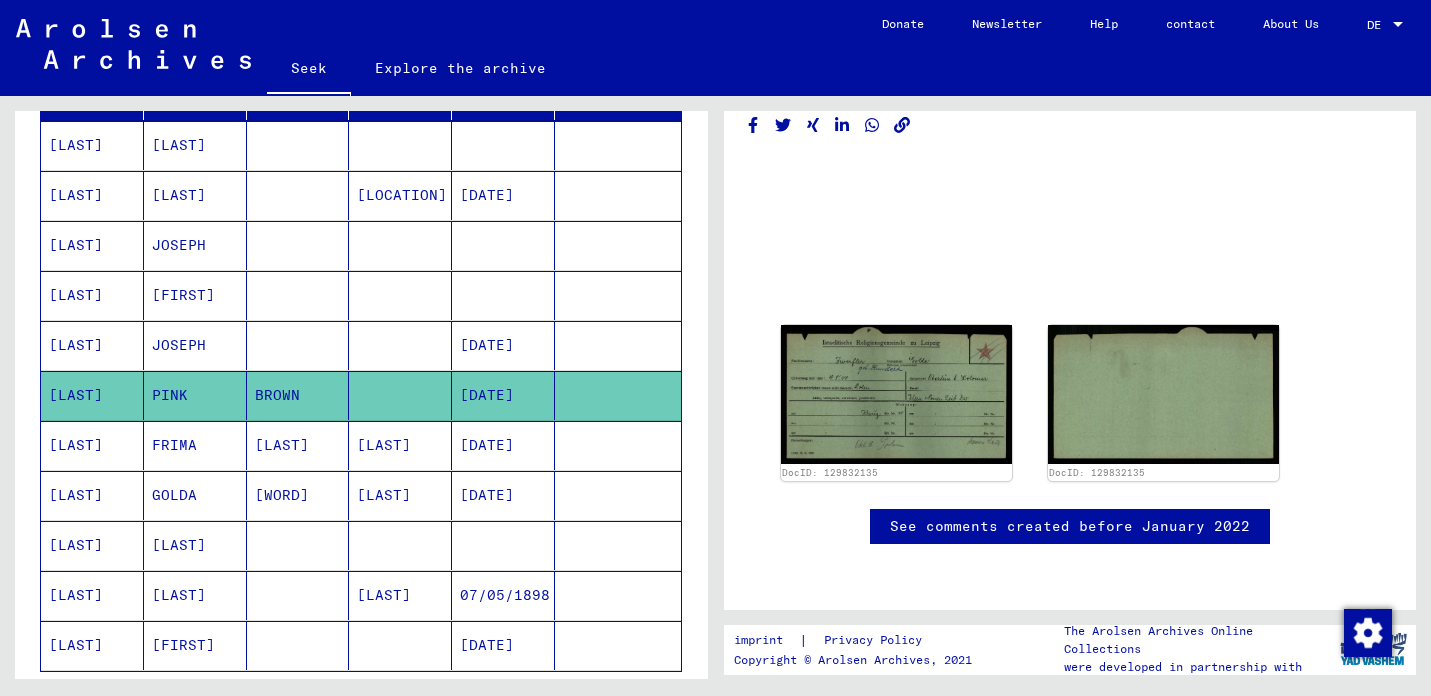 scroll, scrollTop: 156, scrollLeft: 0, axis: vertical 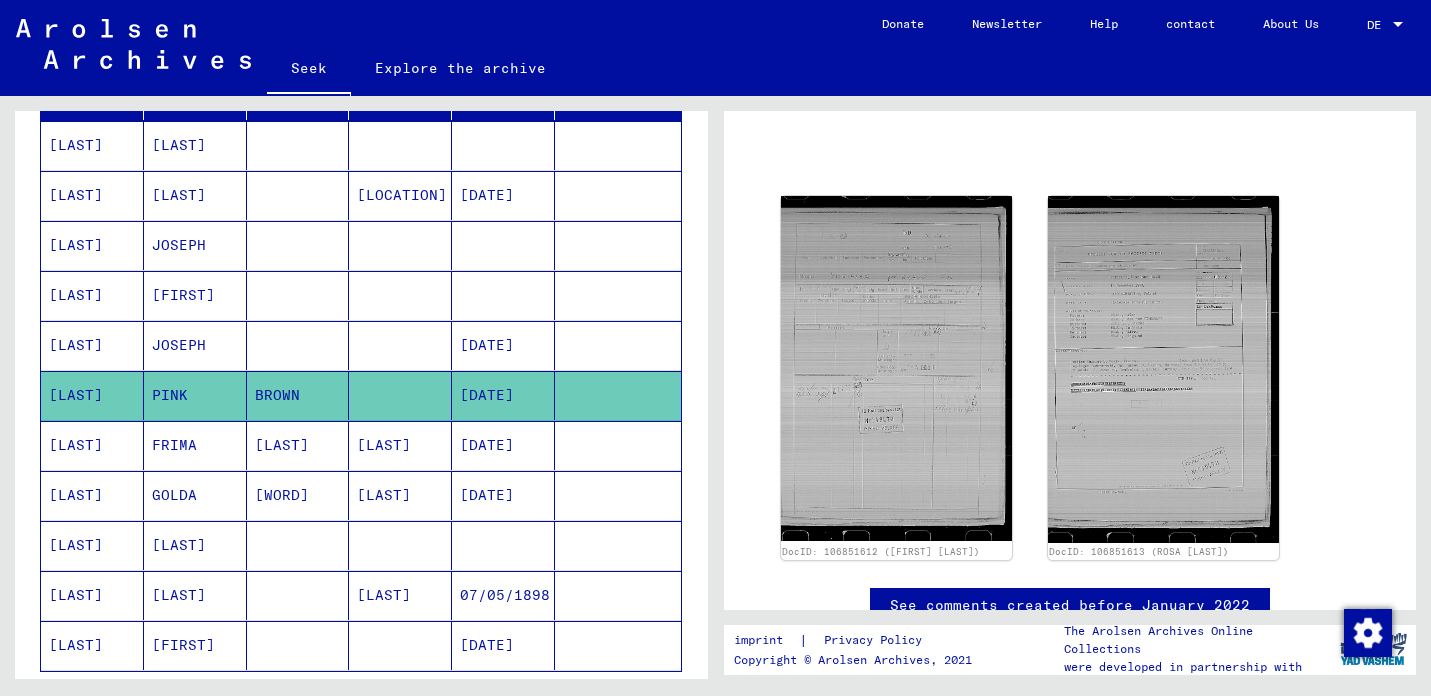 click on "[LAST]" at bounding box center (195, 595) 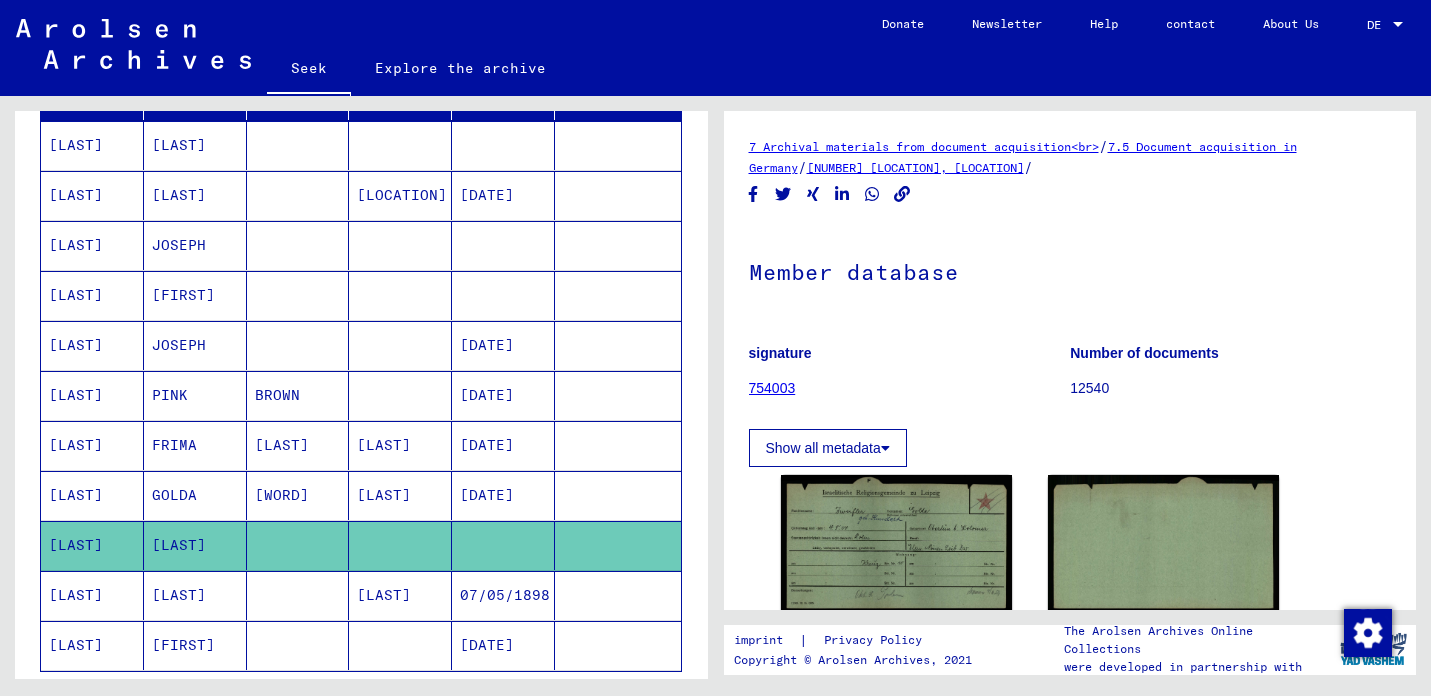 scroll, scrollTop: 0, scrollLeft: 0, axis: both 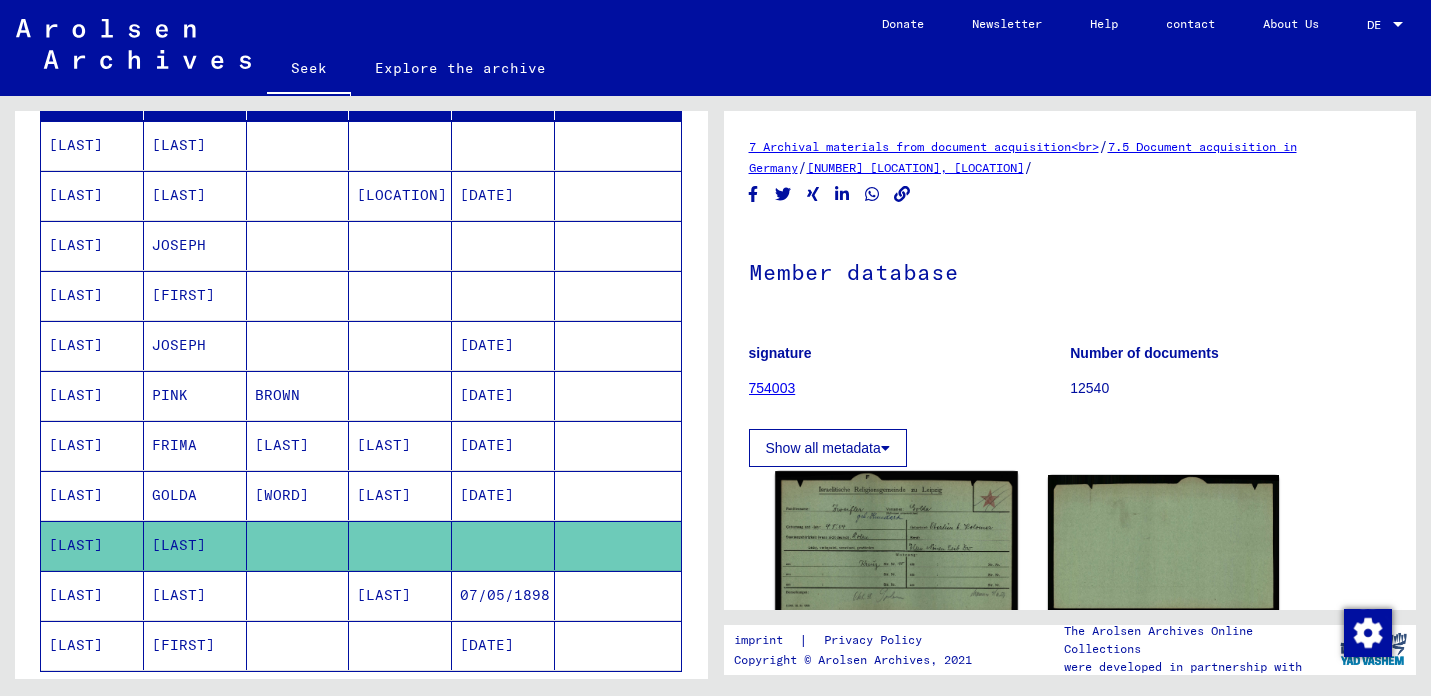 click 